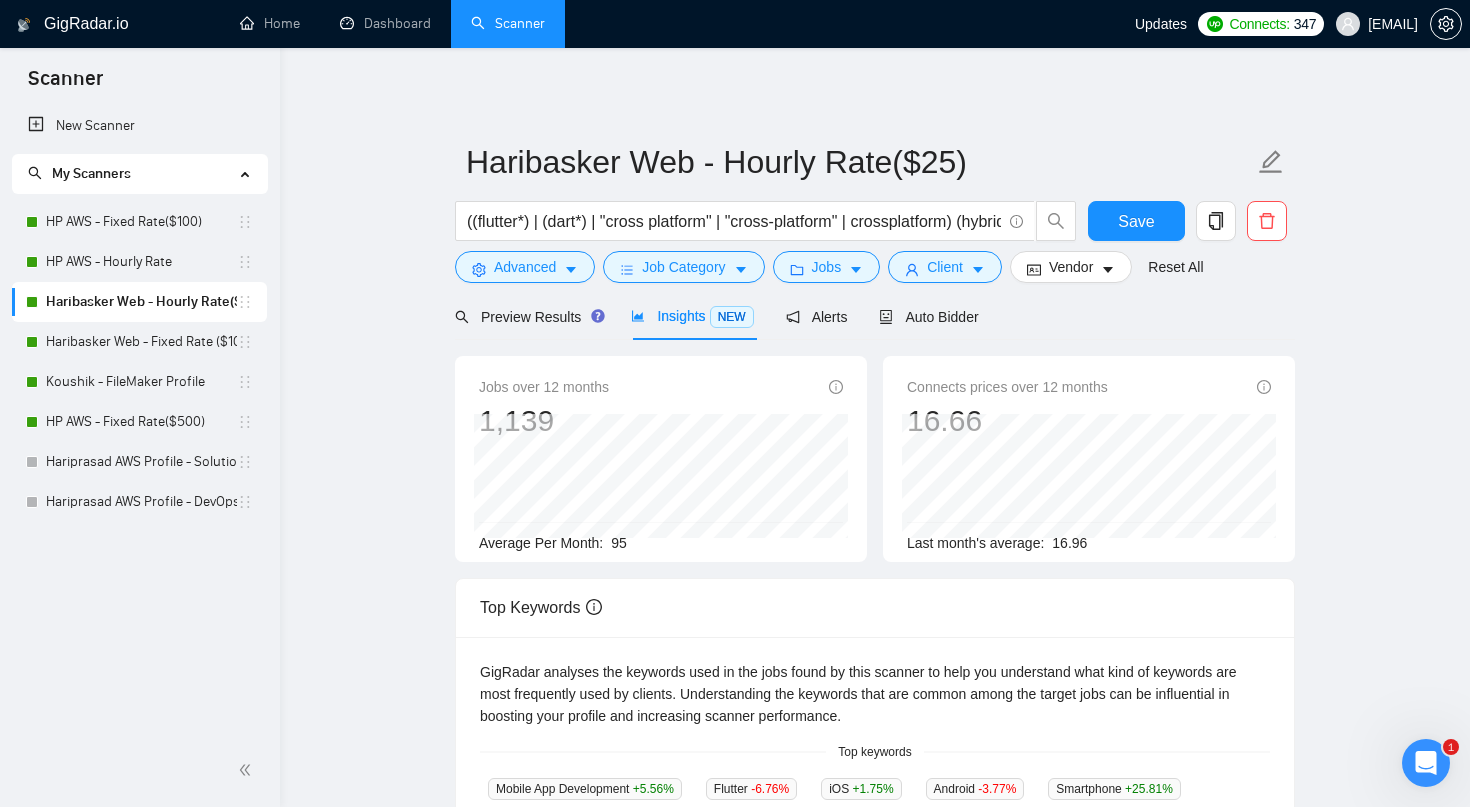 scroll, scrollTop: 0, scrollLeft: 0, axis: both 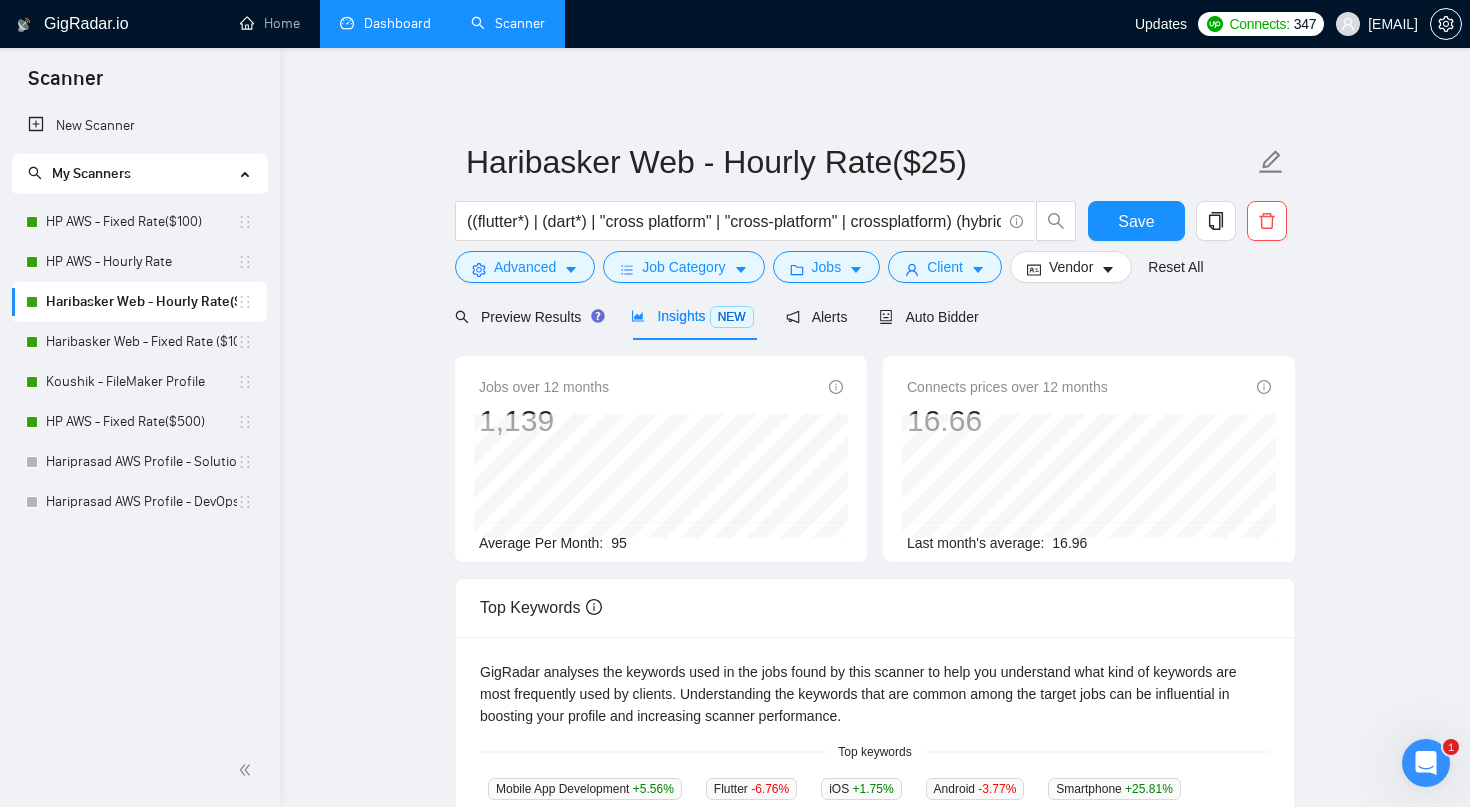 click on "Dashboard" at bounding box center (385, 23) 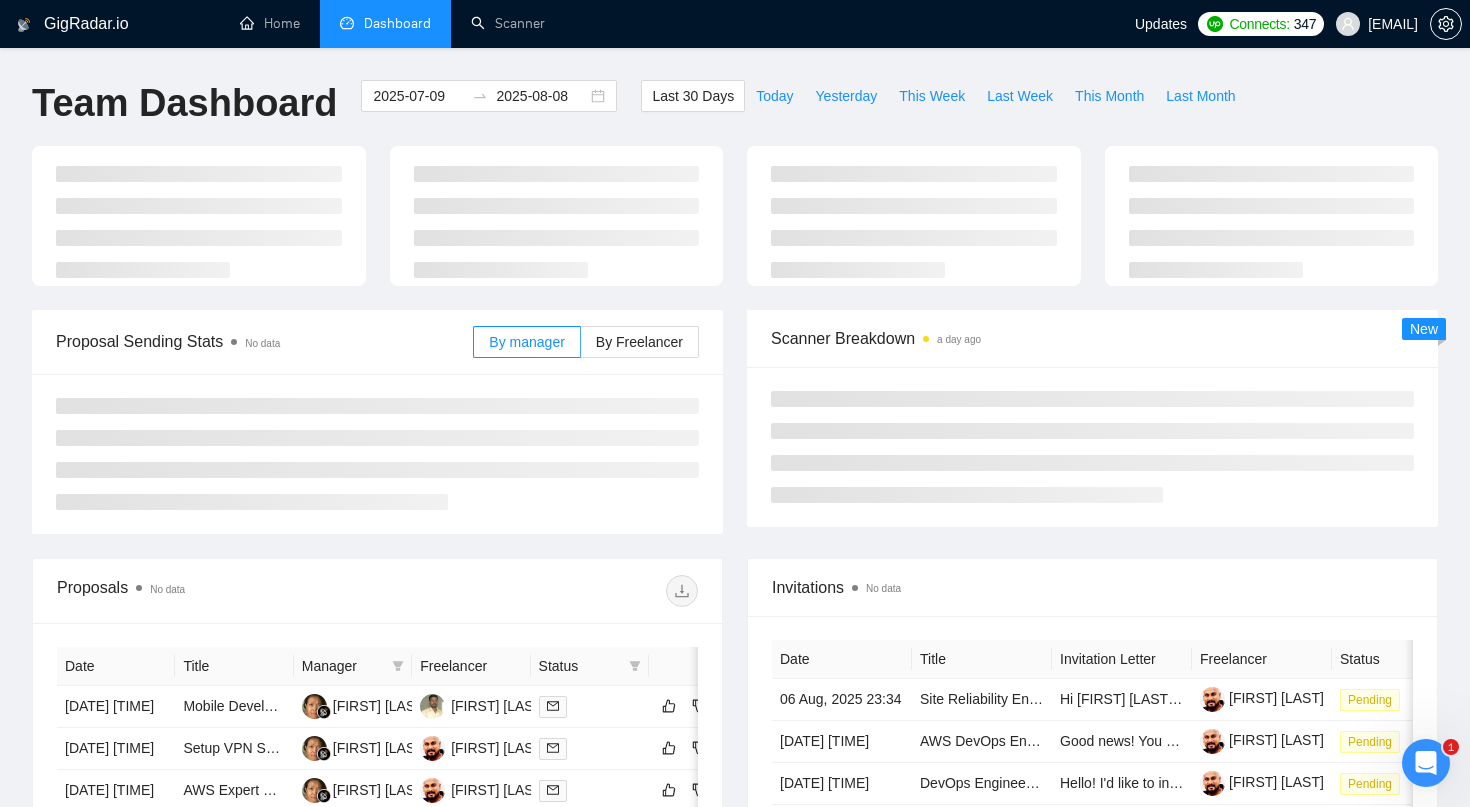 click on "Dashboard" at bounding box center [385, 24] 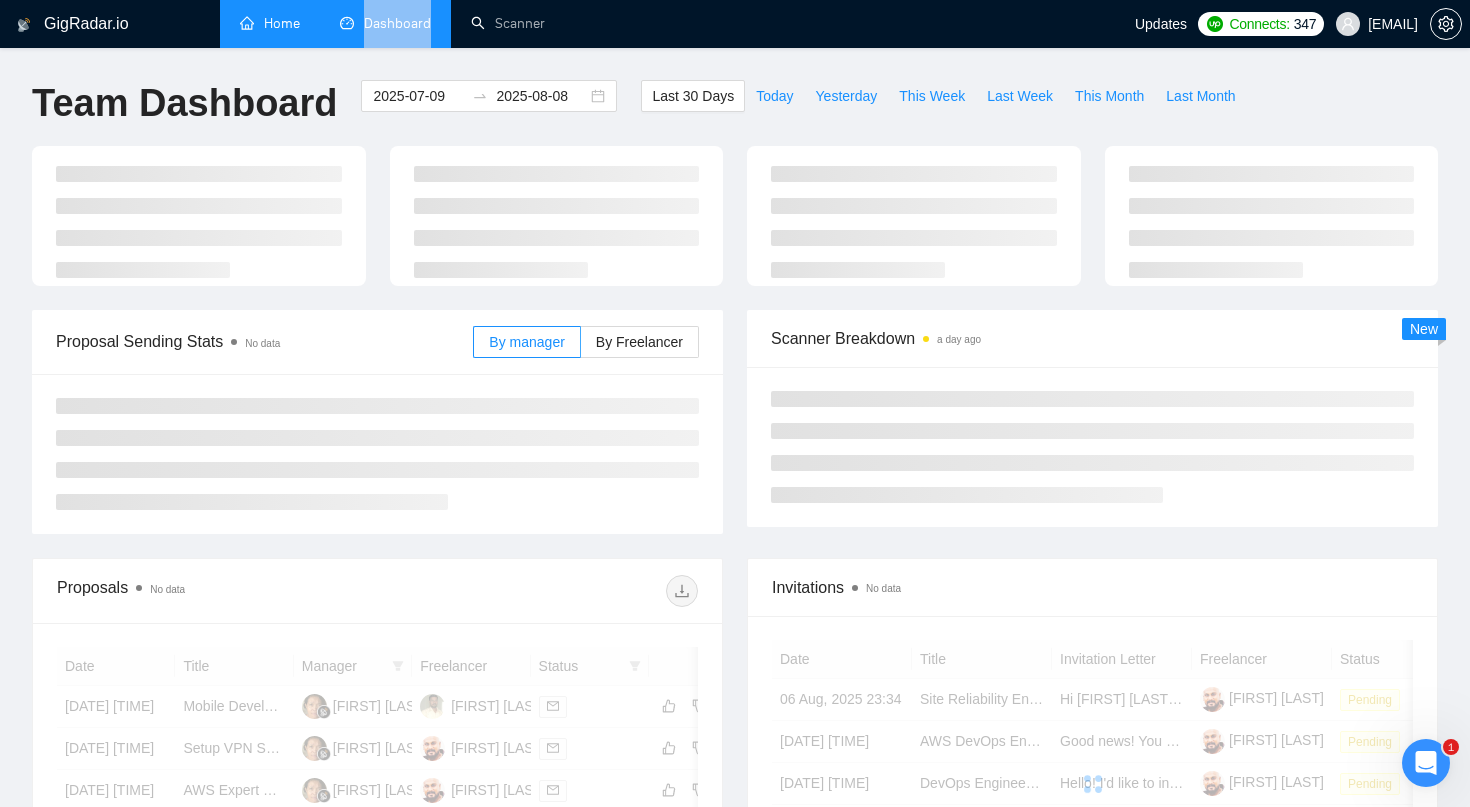 click on "Home" at bounding box center [270, 23] 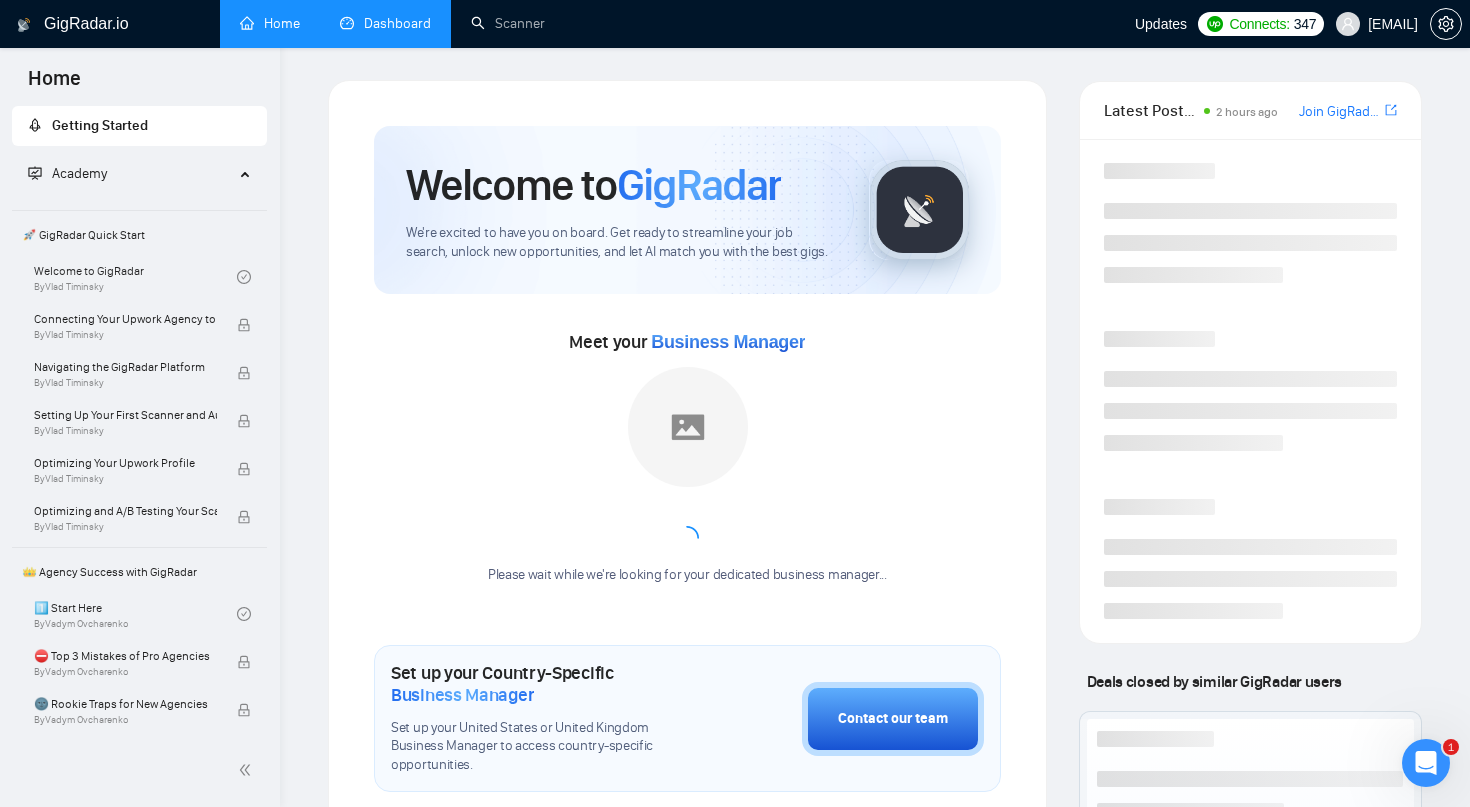 click on "Dashboard" at bounding box center (385, 23) 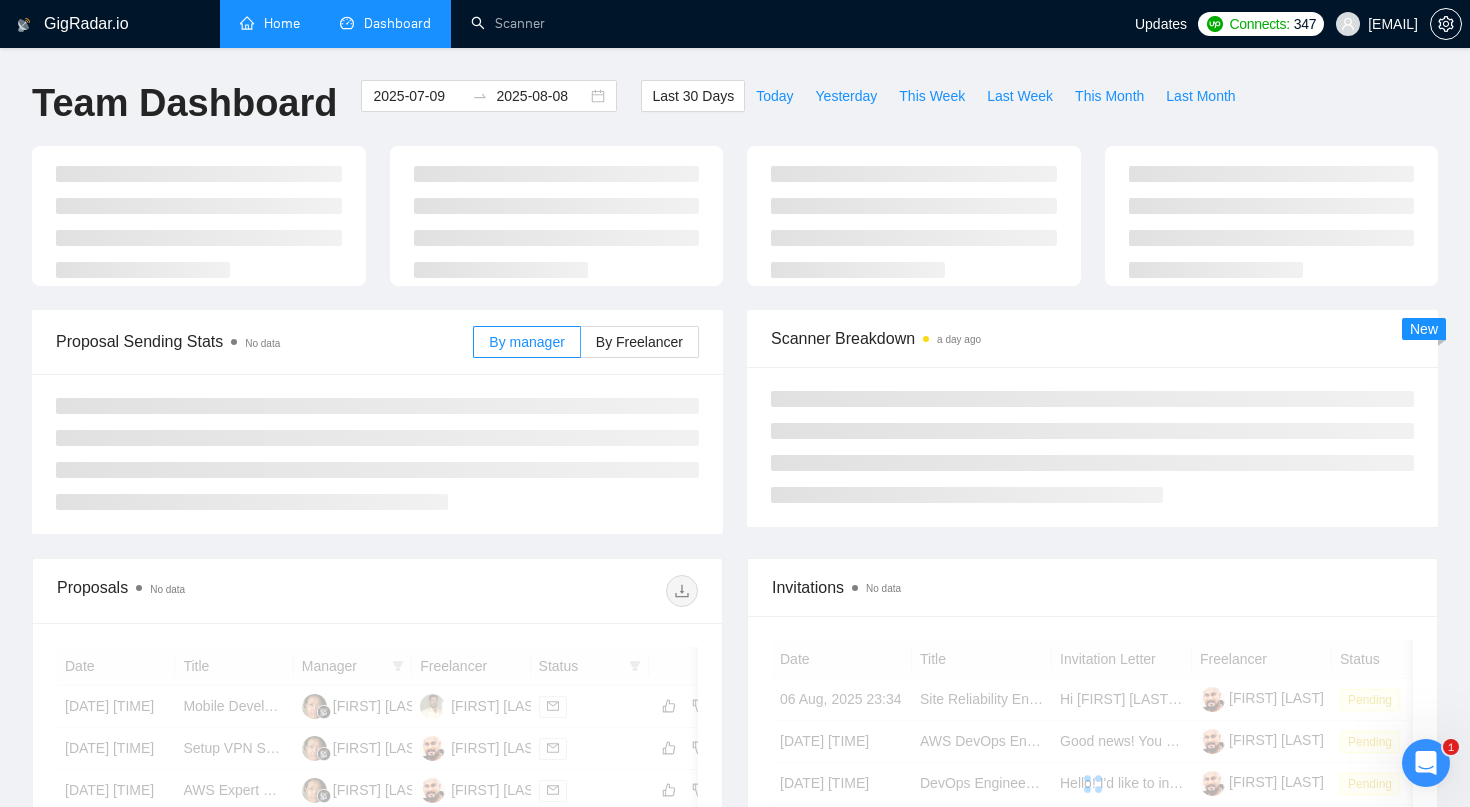 click on "Dashboard" at bounding box center (397, 23) 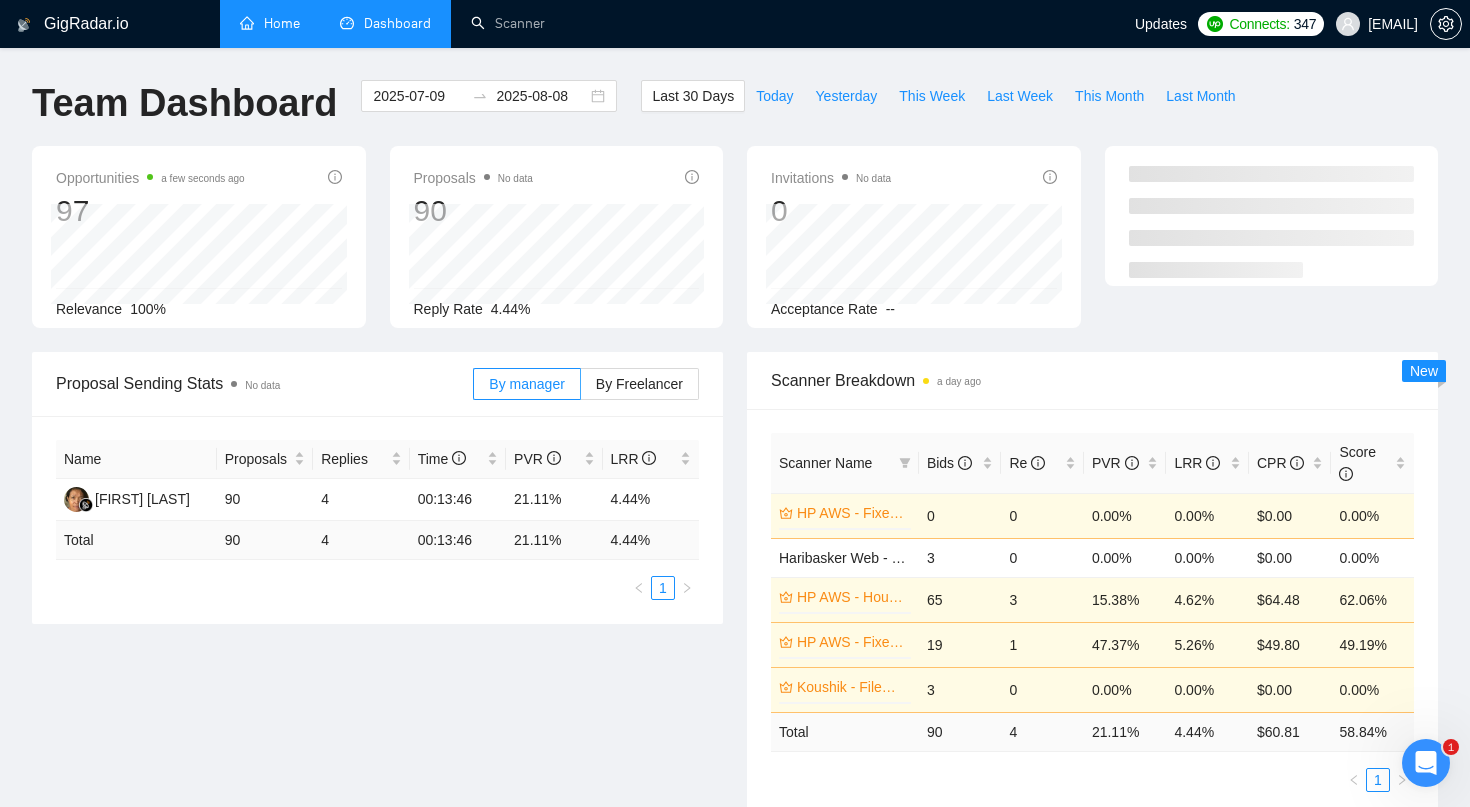 click on "Dashboard" at bounding box center [397, 23] 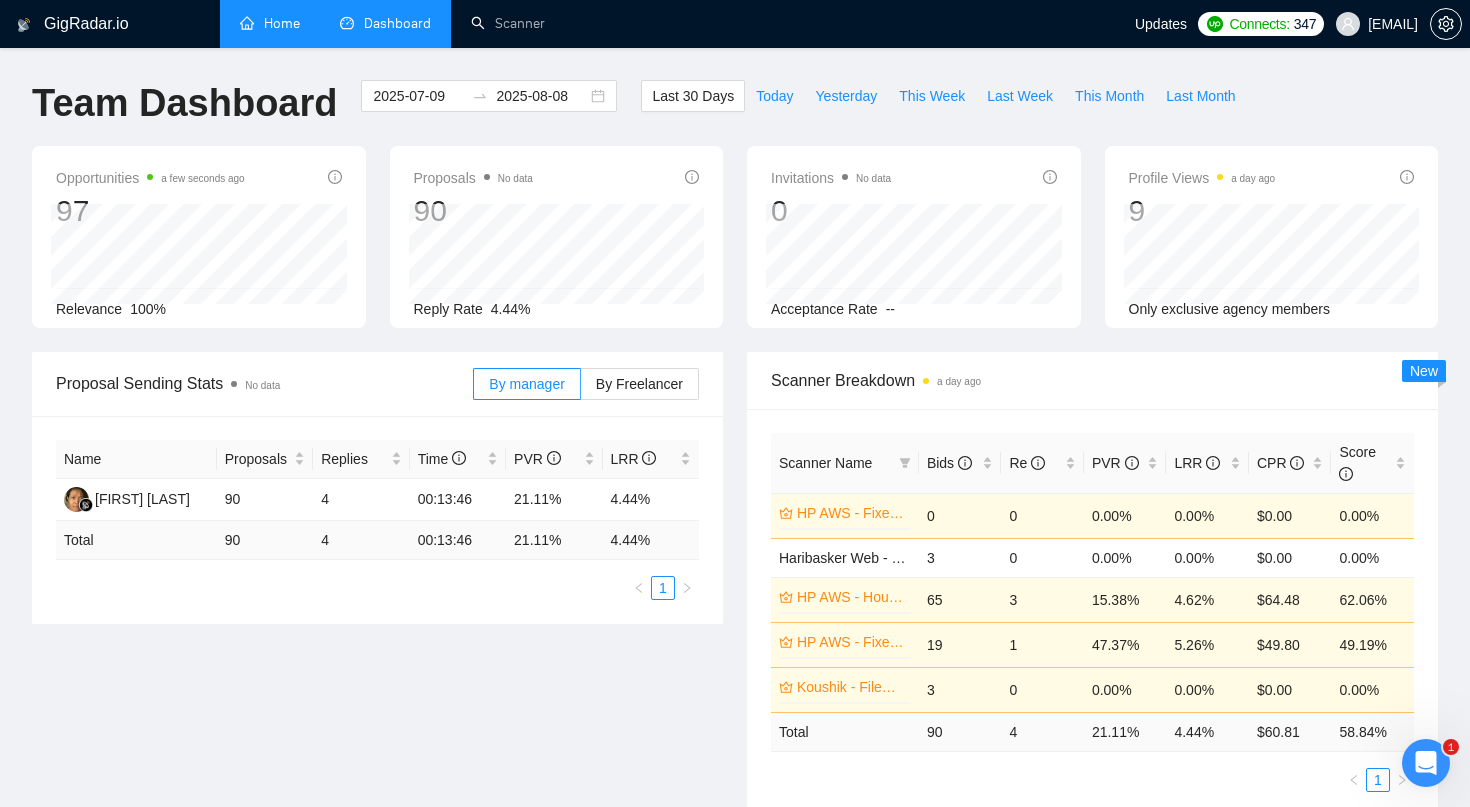 click on "Home Dashboard Scanner" at bounding box center (584, 24) 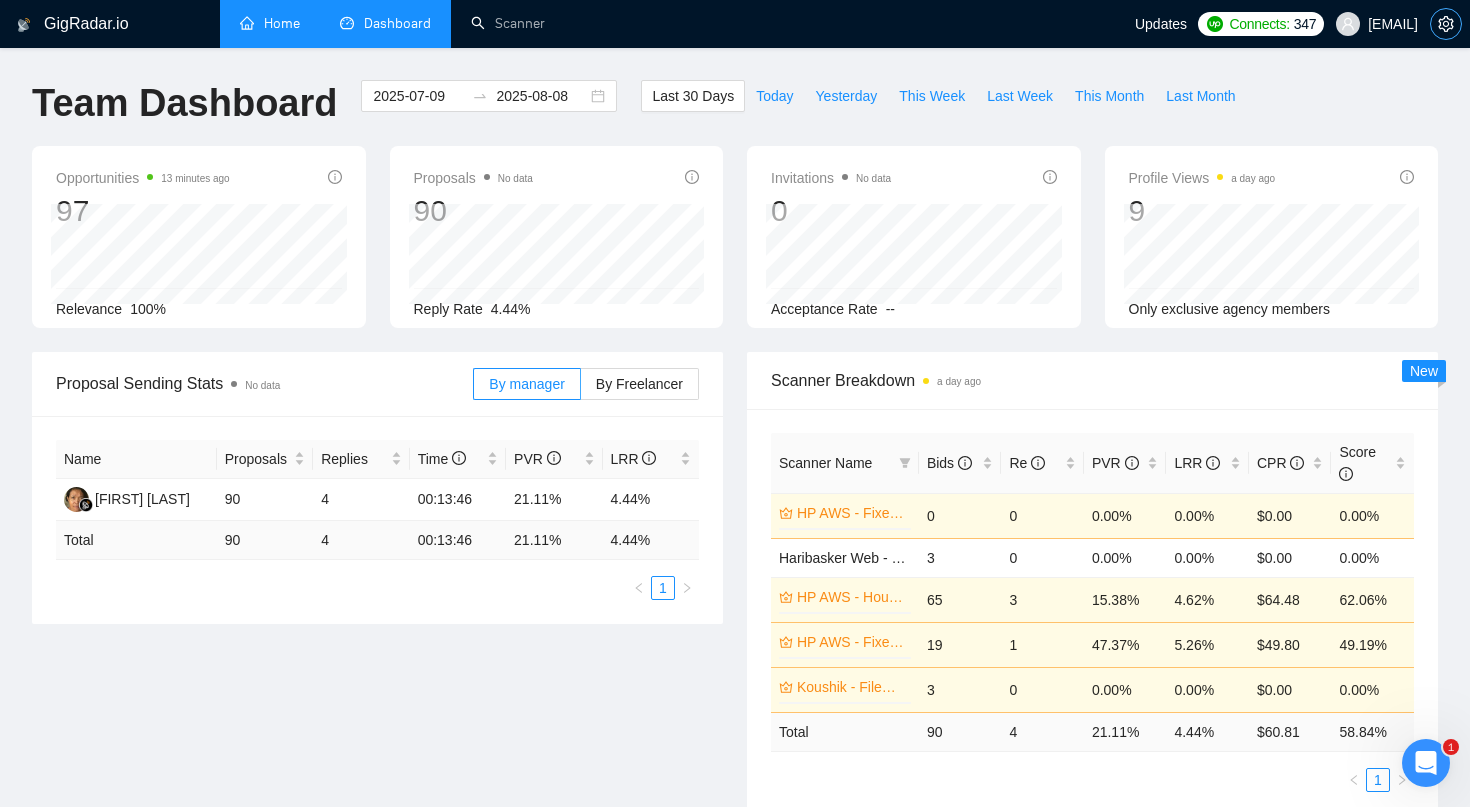 click 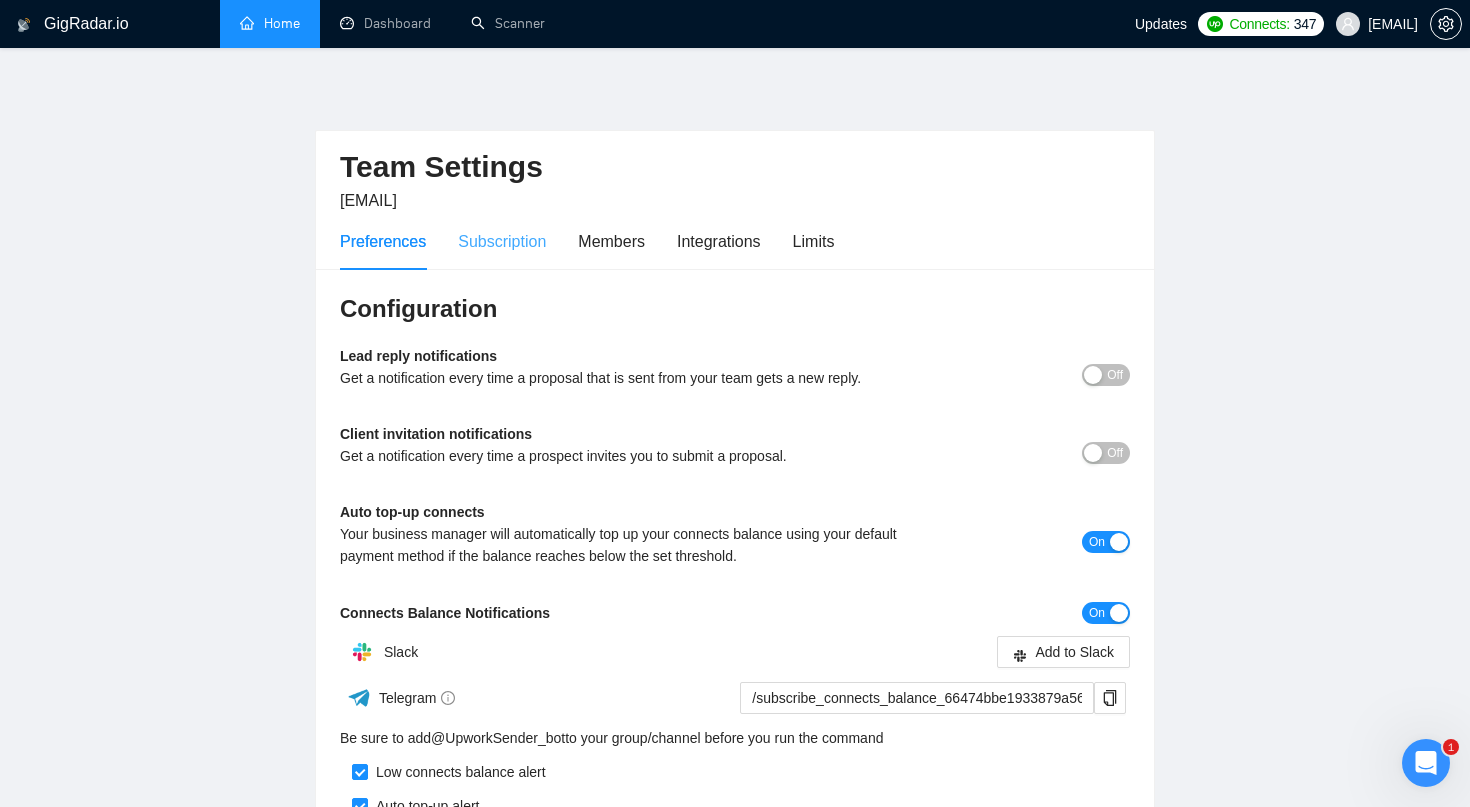 scroll, scrollTop: 0, scrollLeft: 0, axis: both 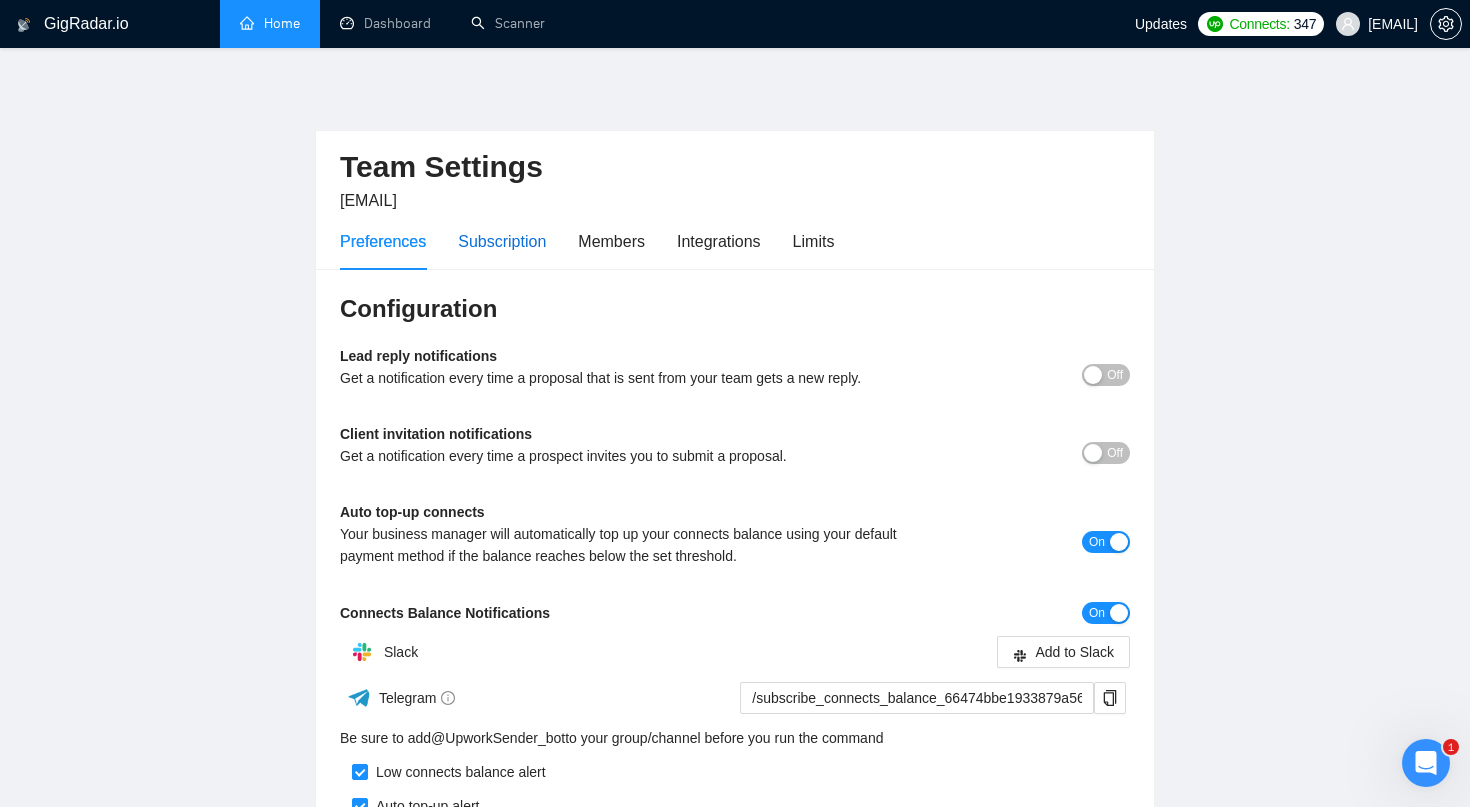 click on "Subscription" at bounding box center [502, 241] 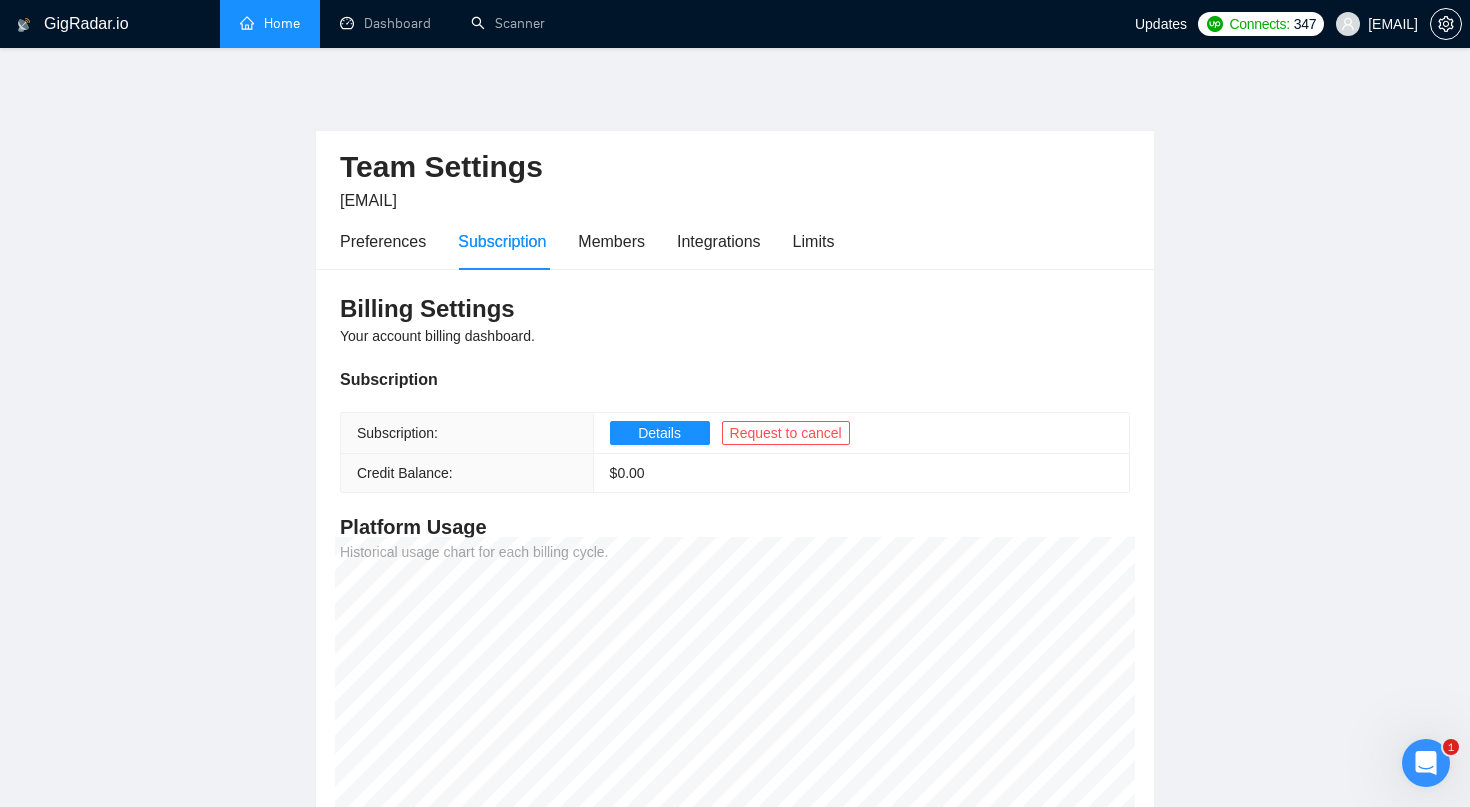 click on "Preferences Subscription Members Integrations Limits" at bounding box center (587, 241) 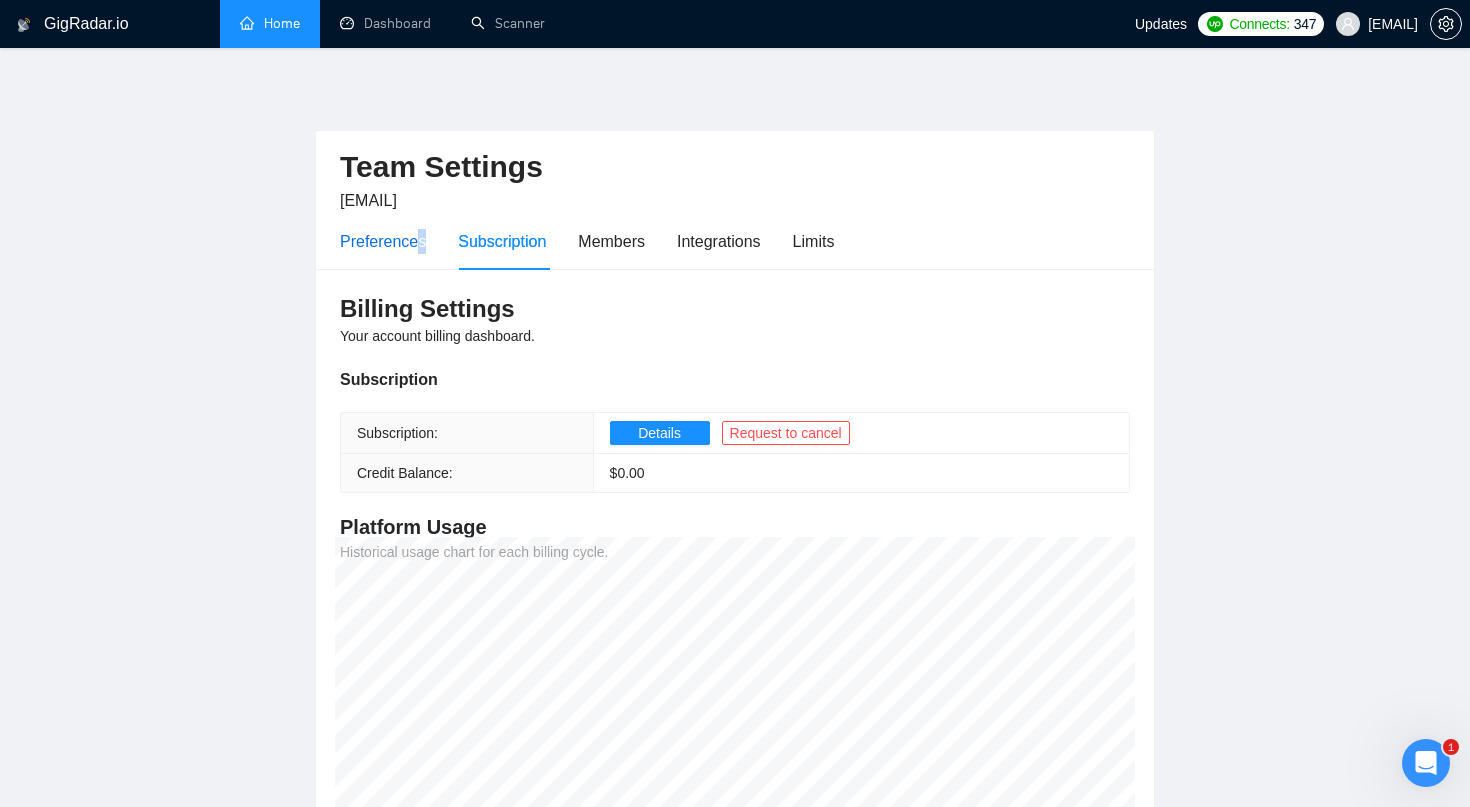 click on "Preferences" at bounding box center (383, 241) 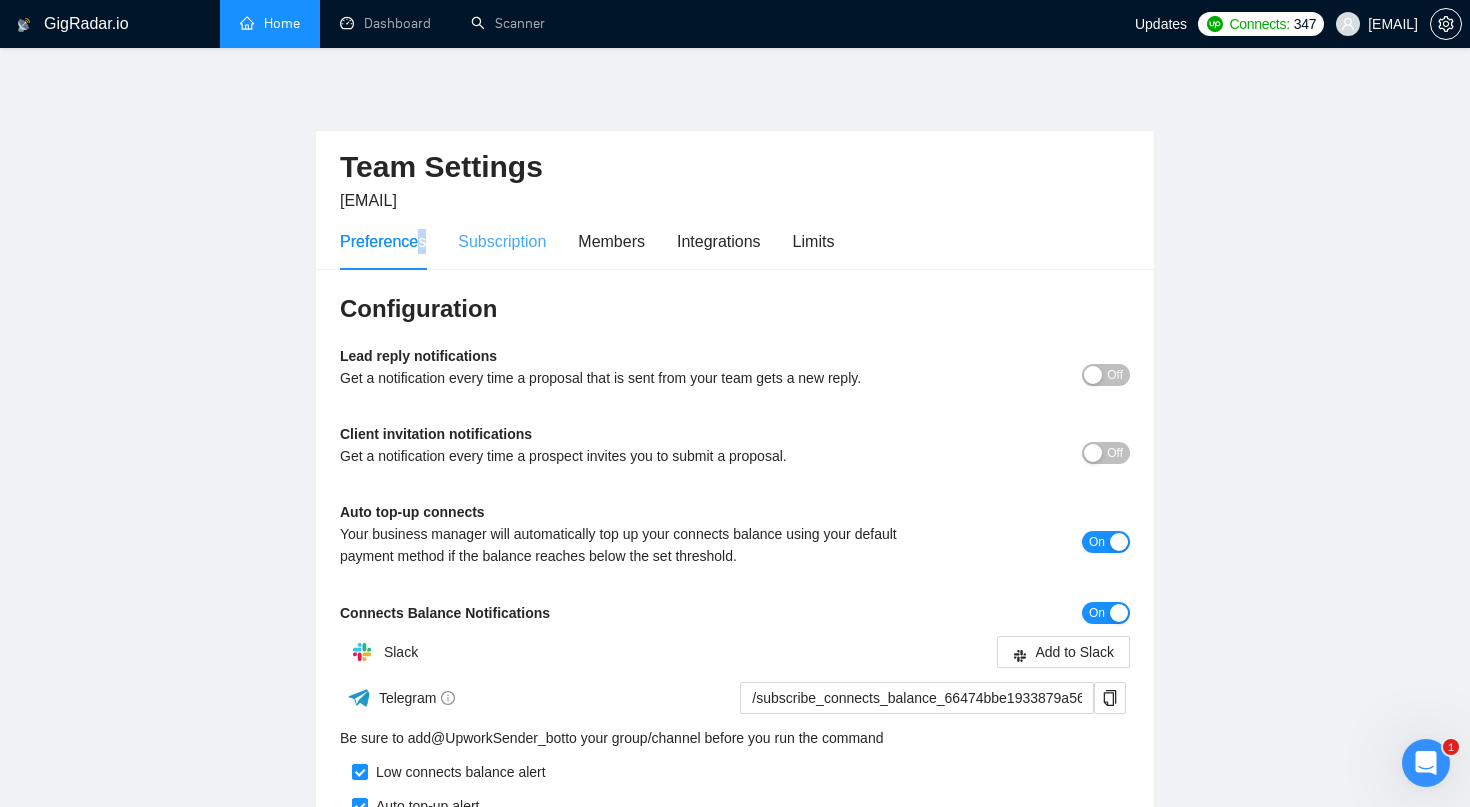 scroll, scrollTop: 0, scrollLeft: 0, axis: both 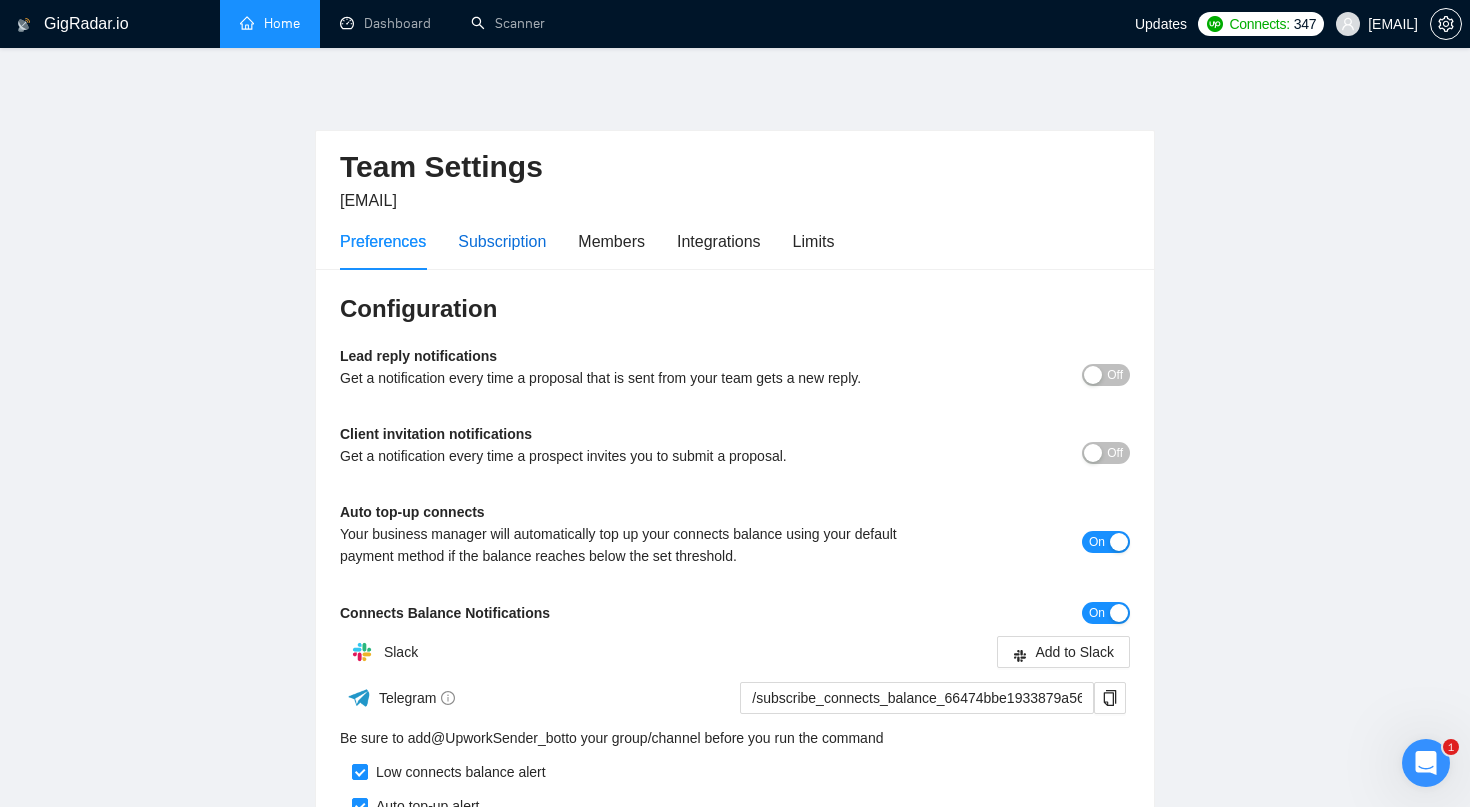 click on "Subscription" at bounding box center (502, 241) 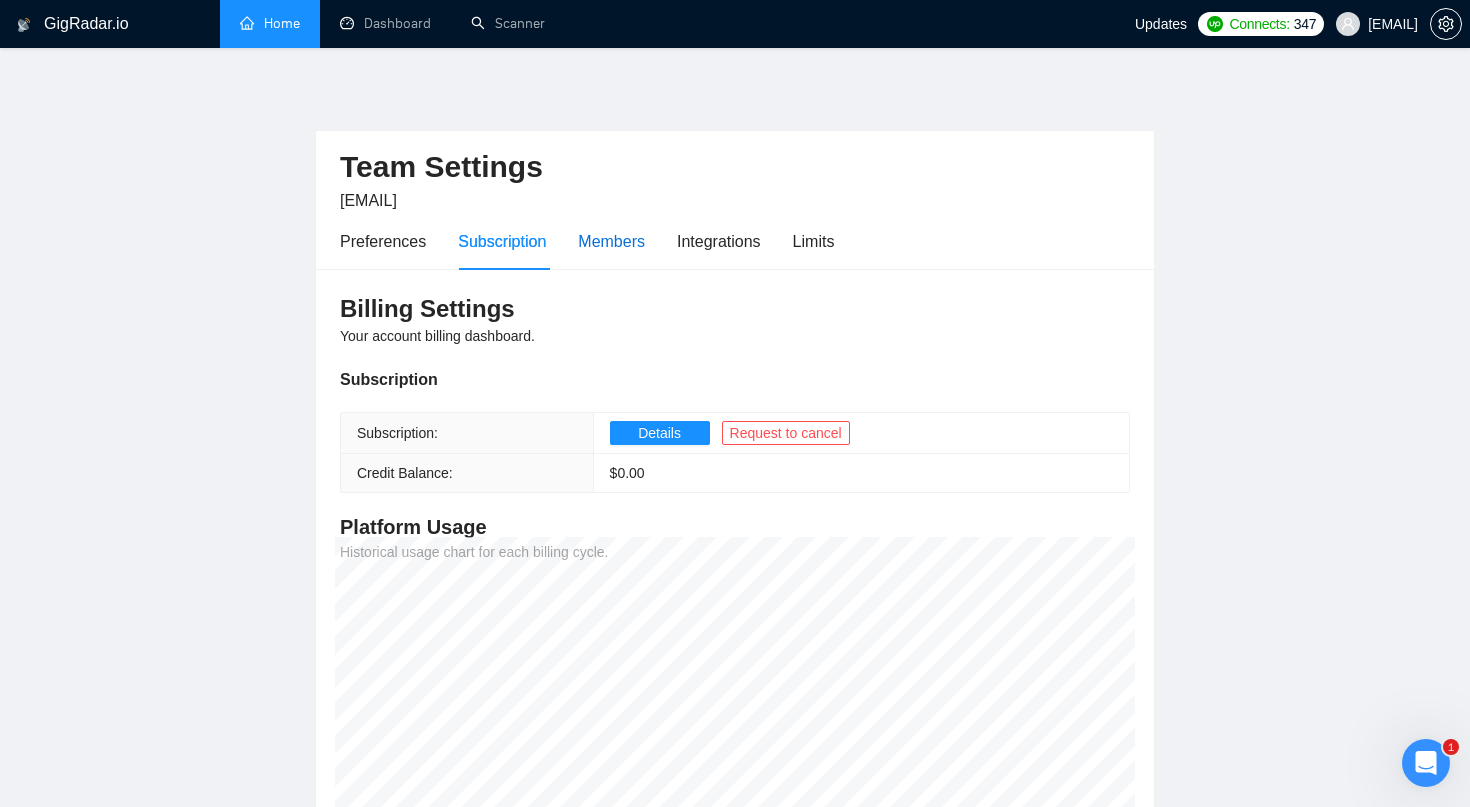 click on "Members" at bounding box center (611, 241) 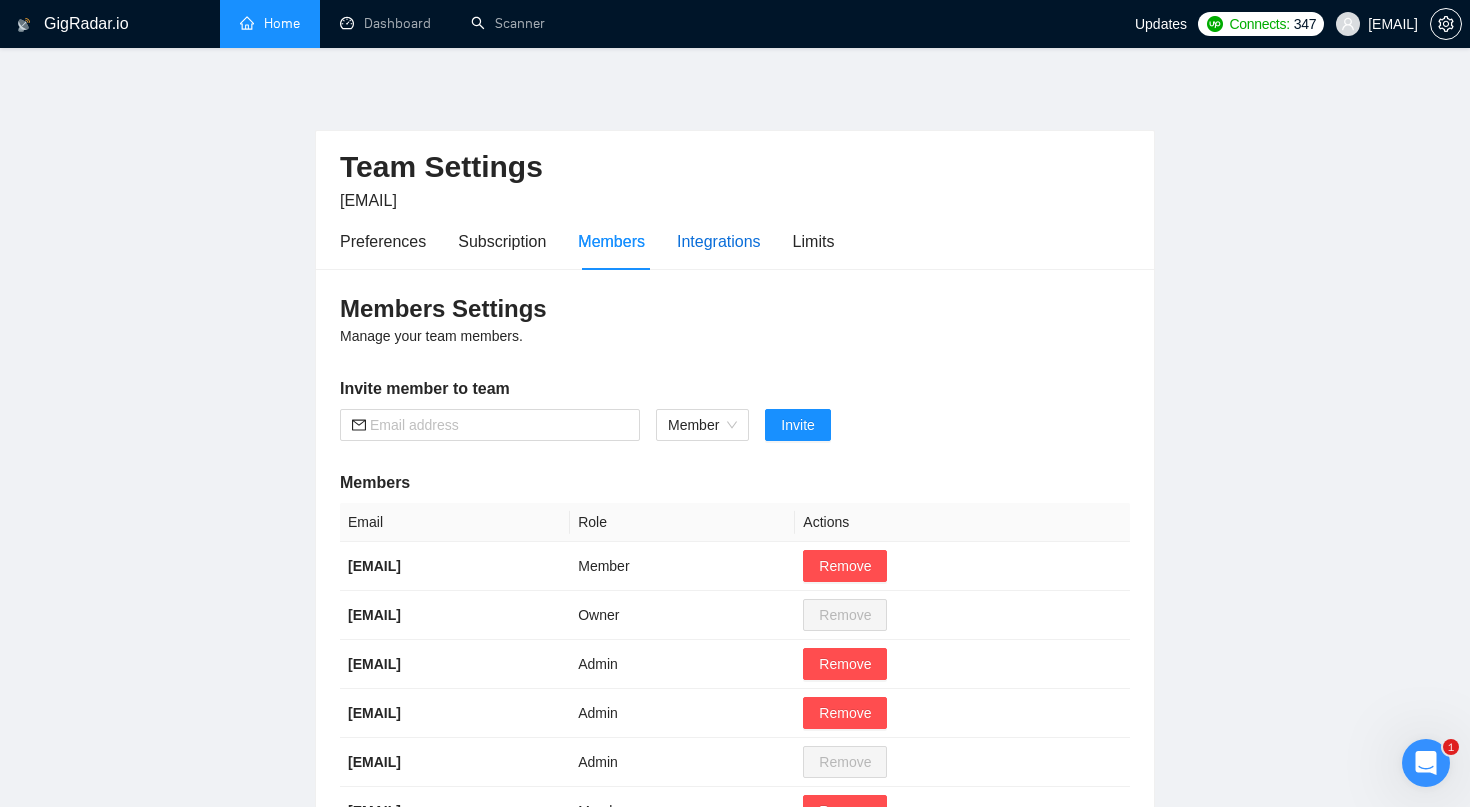 click on "Integrations" at bounding box center (719, 241) 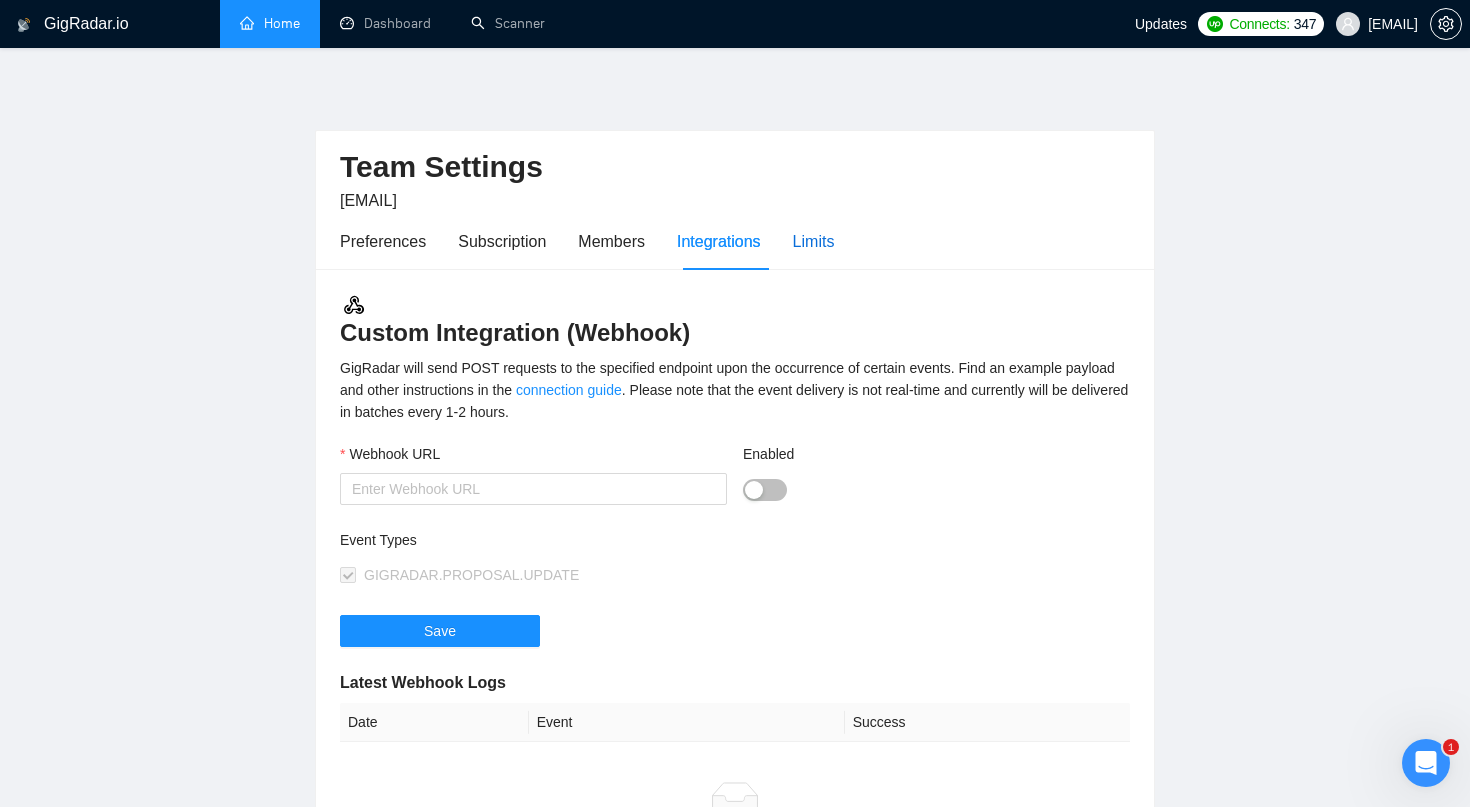 click on "Limits" at bounding box center [814, 241] 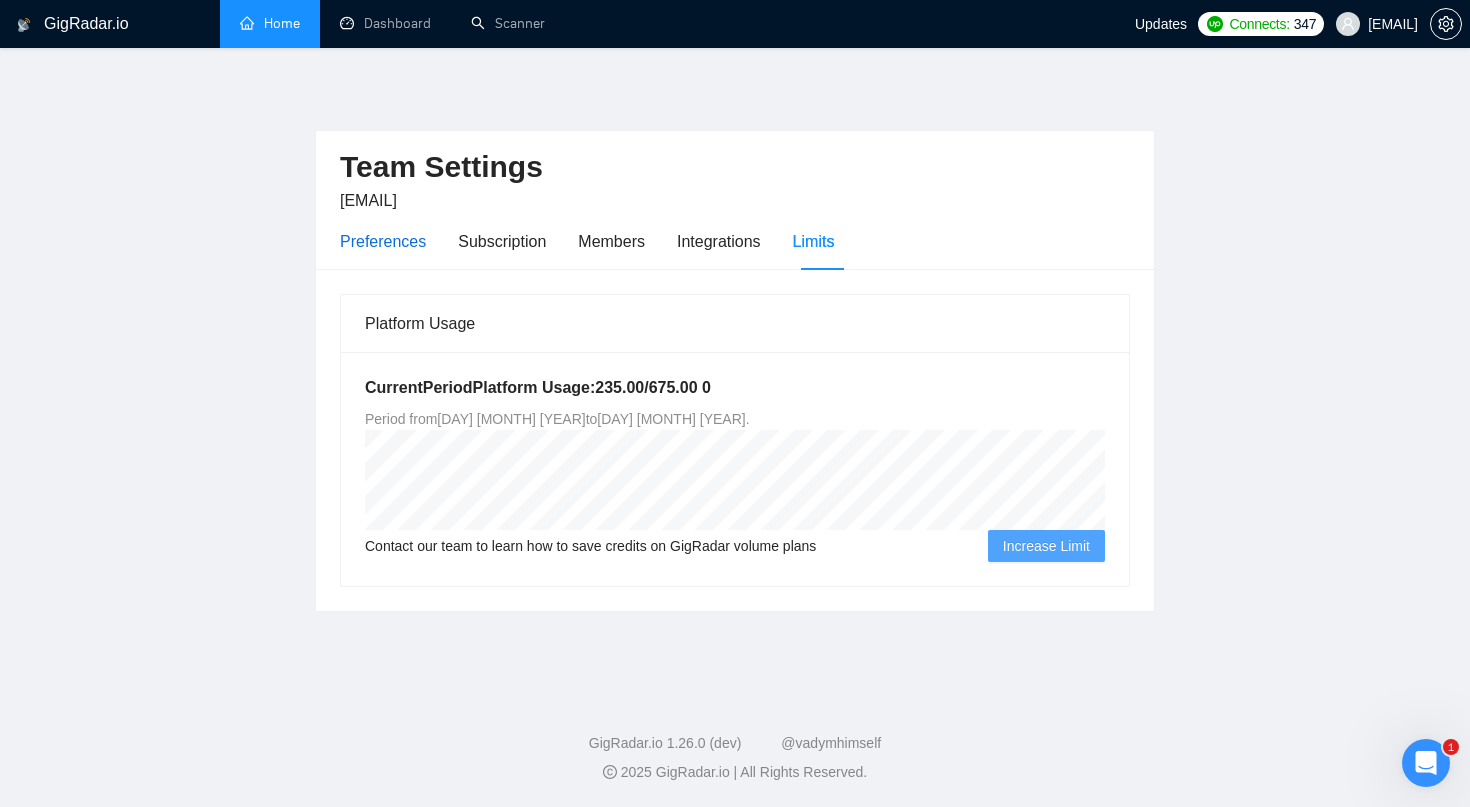 click on "Preferences" at bounding box center (383, 241) 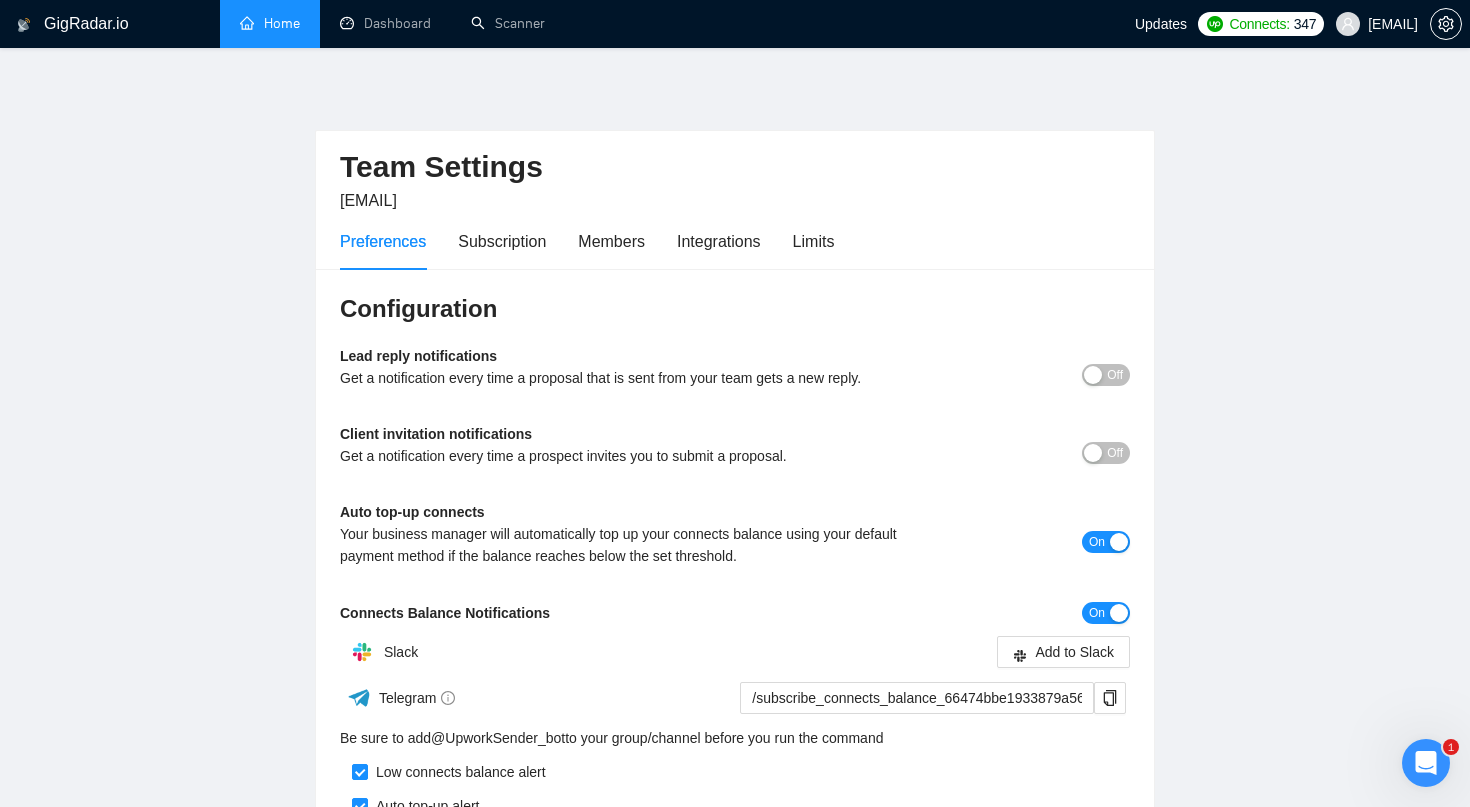 scroll, scrollTop: 0, scrollLeft: 0, axis: both 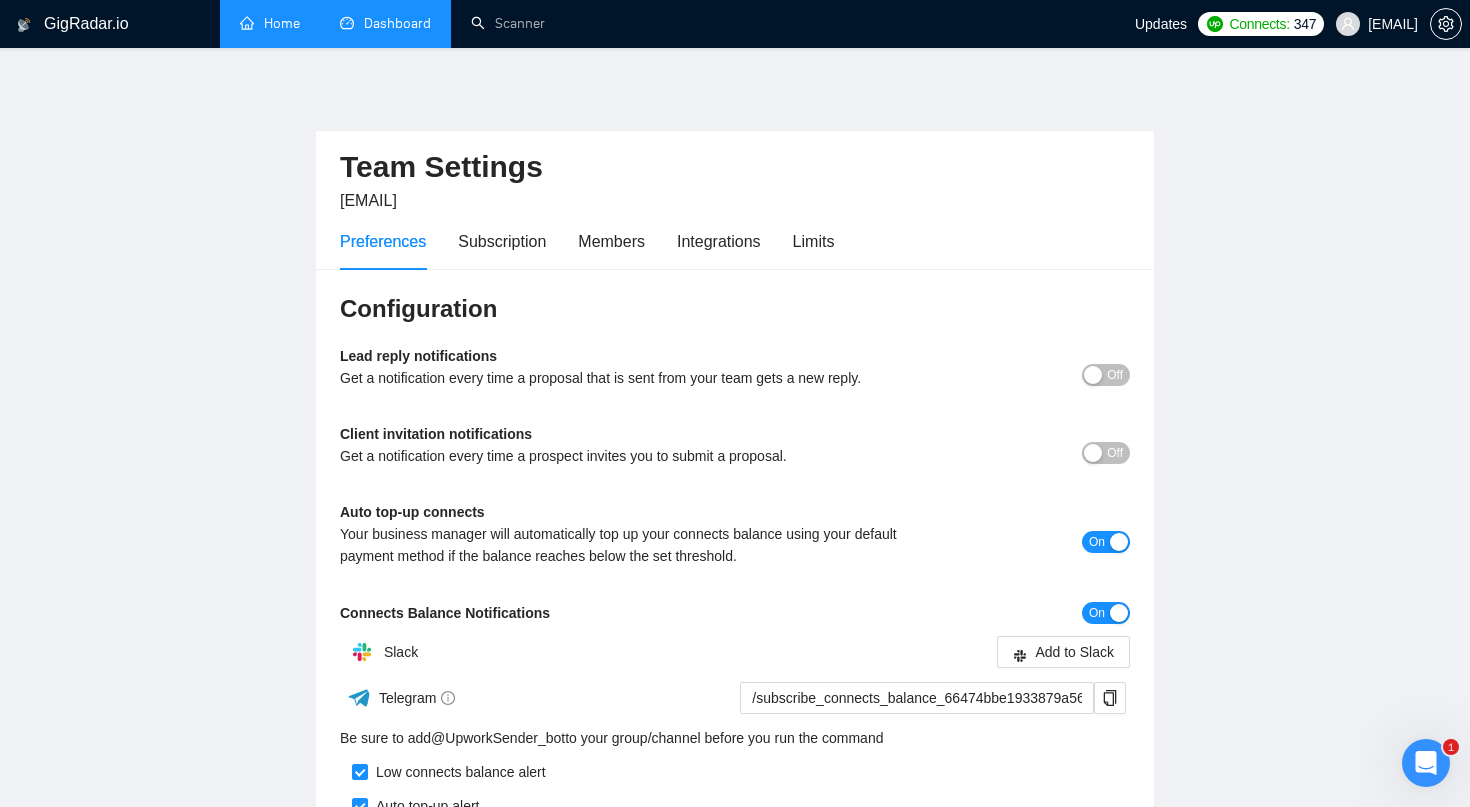 click on "Dashboard" at bounding box center (385, 23) 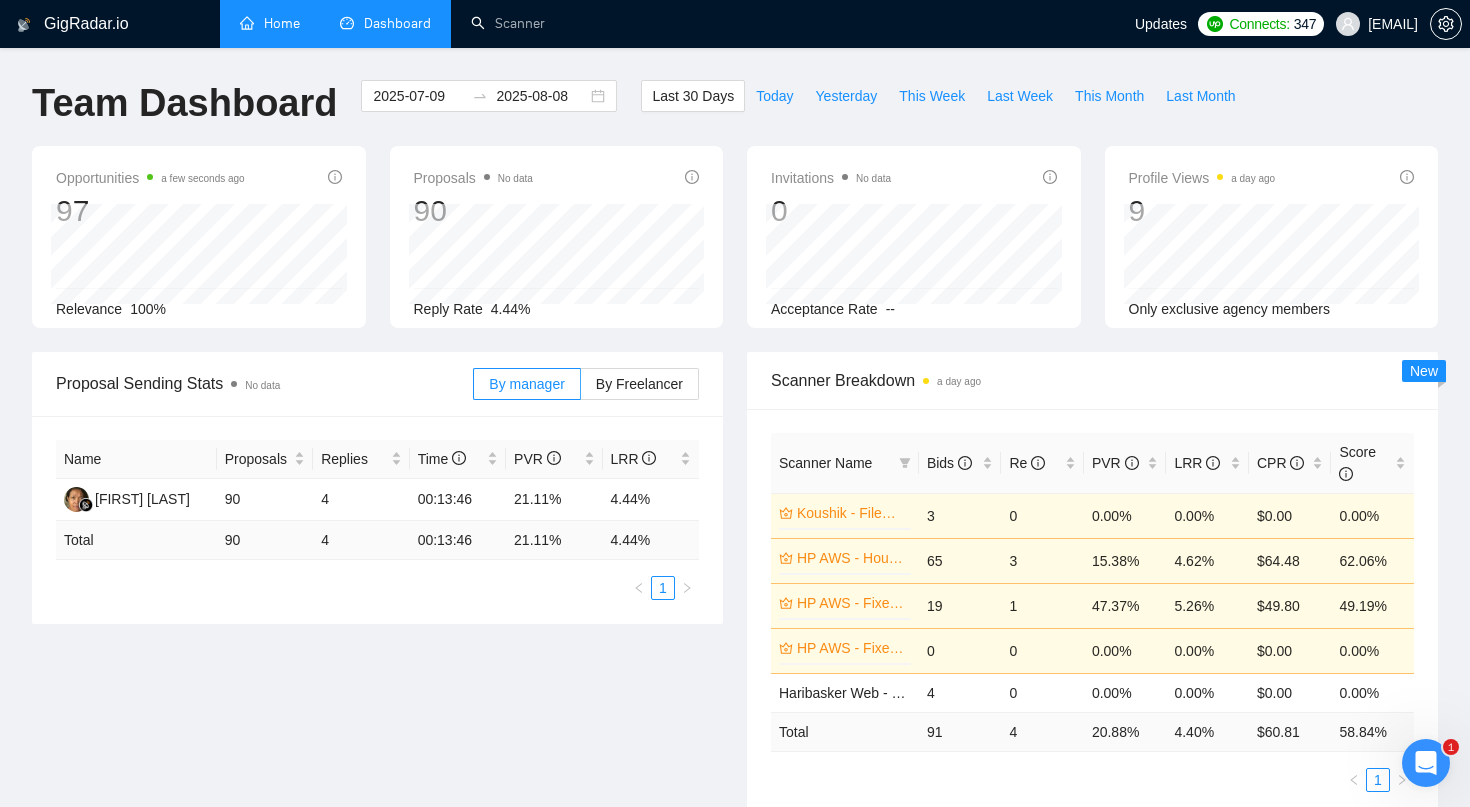 click on "Home" at bounding box center [270, 23] 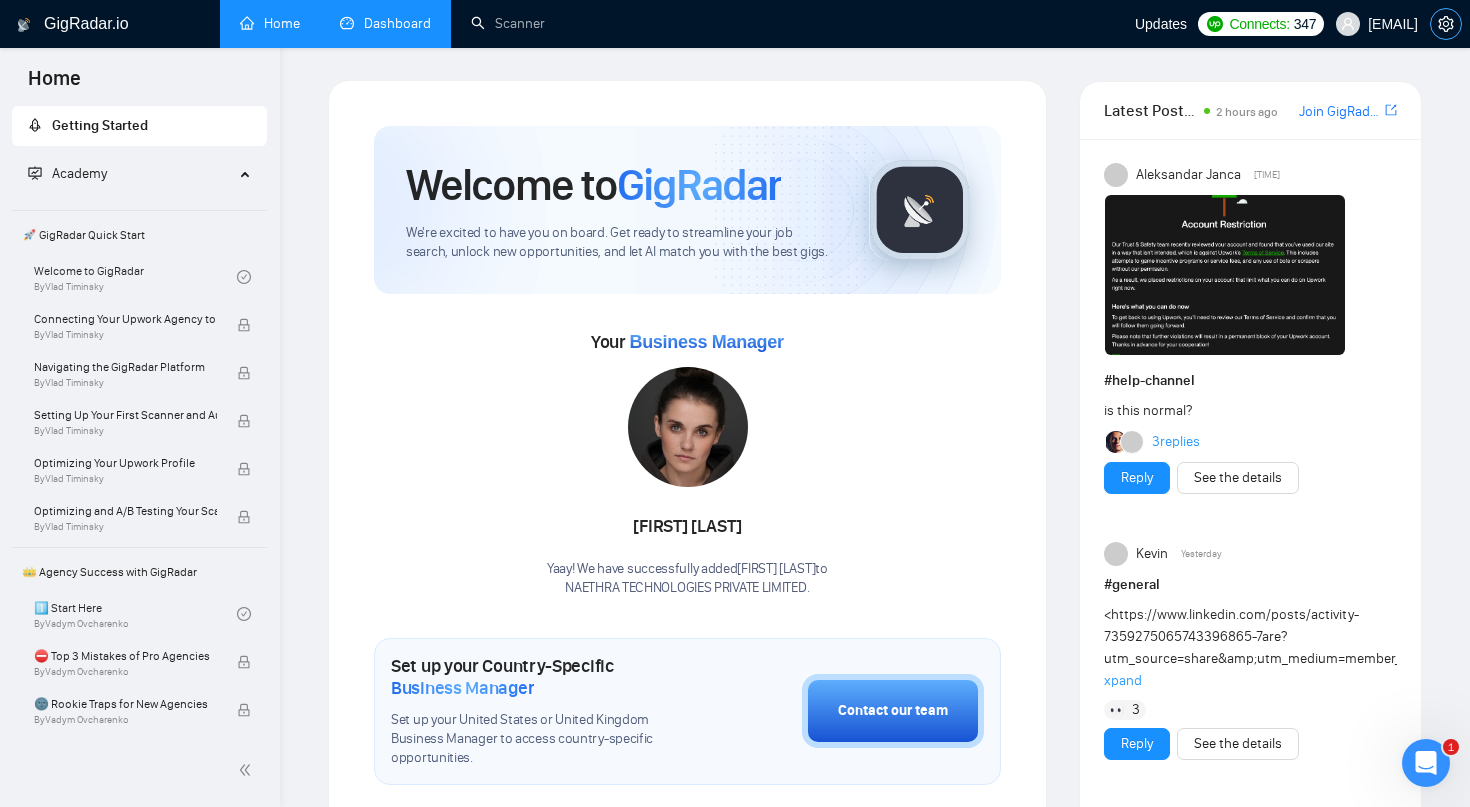 click 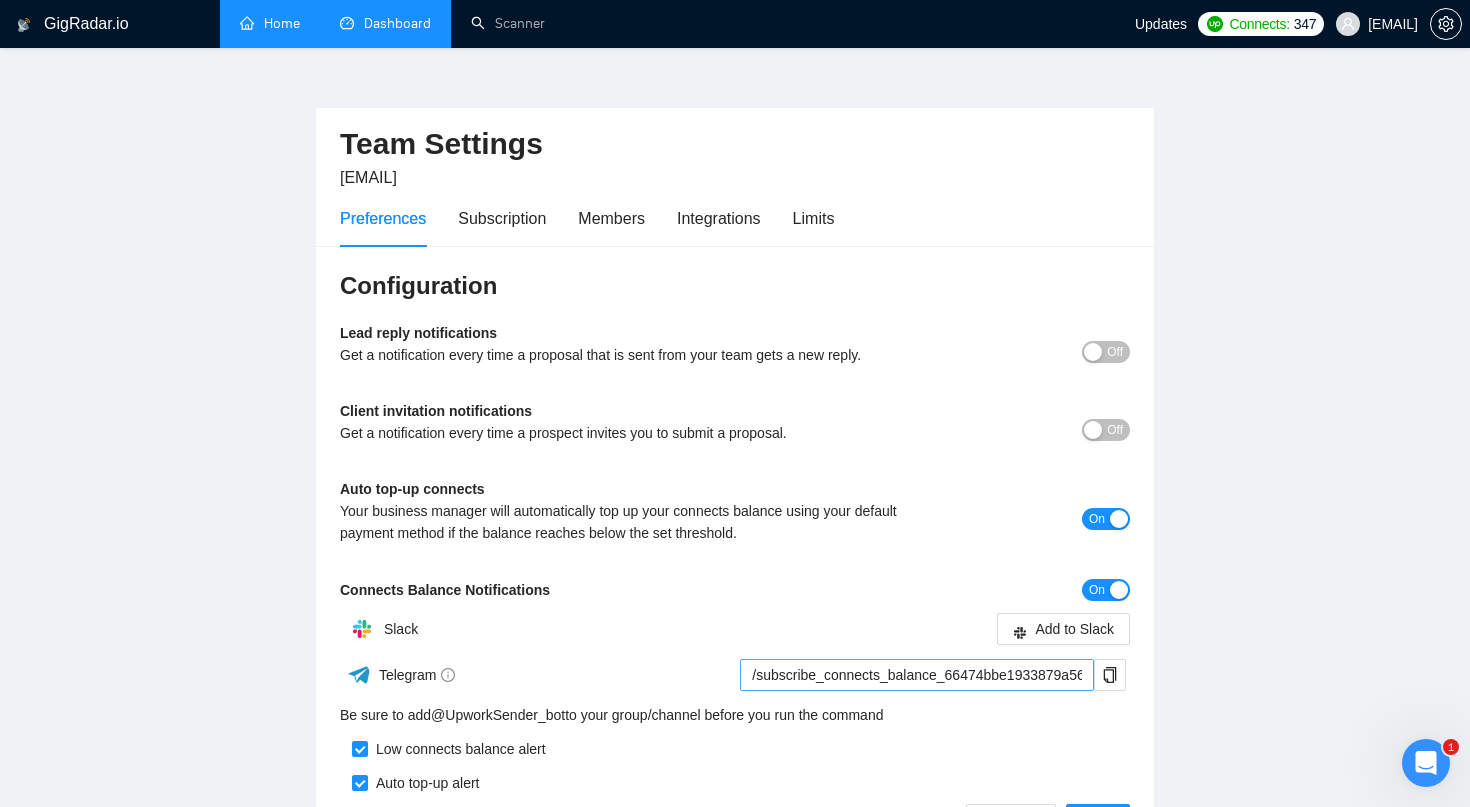 scroll, scrollTop: 14, scrollLeft: 0, axis: vertical 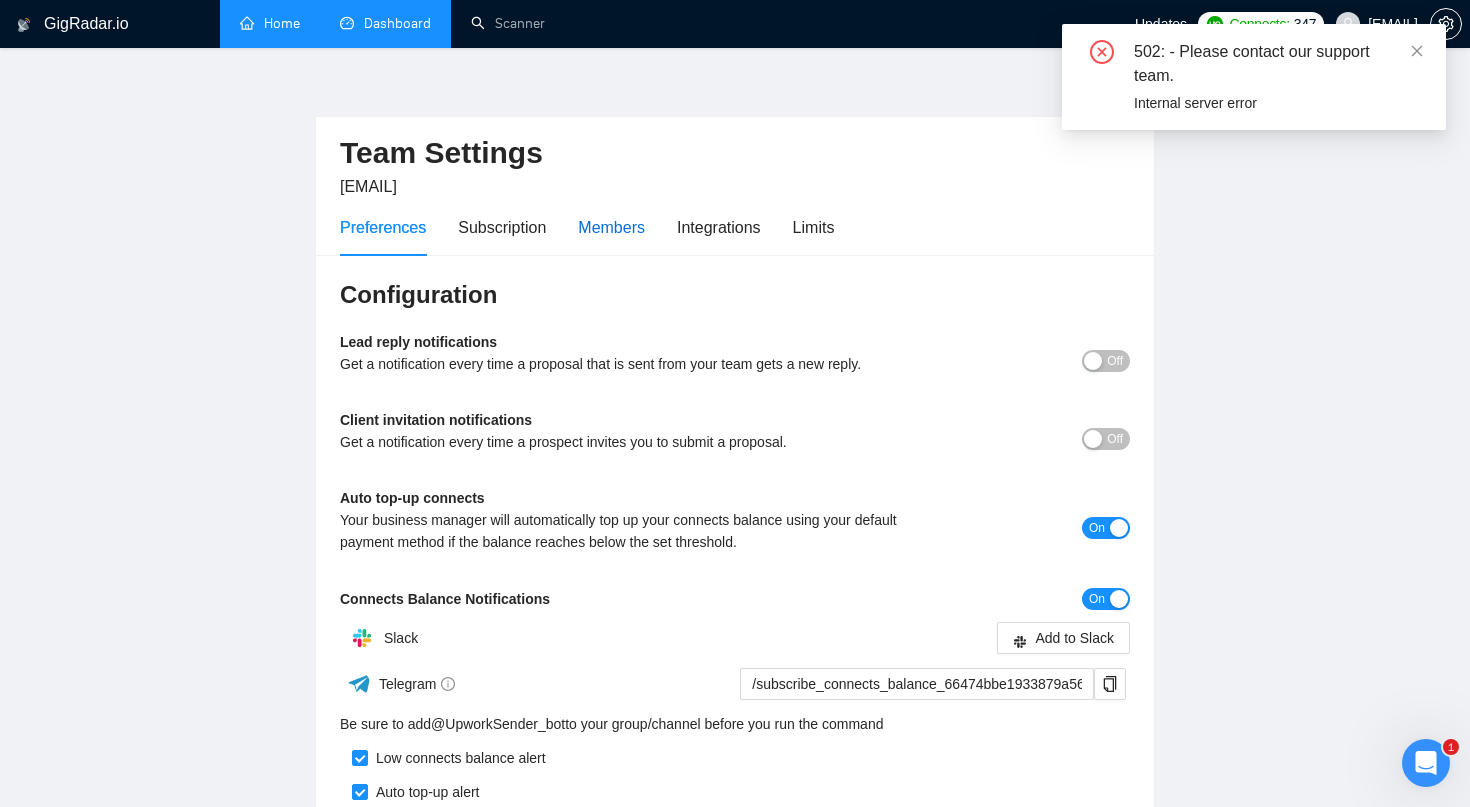 click on "Members" at bounding box center [611, 227] 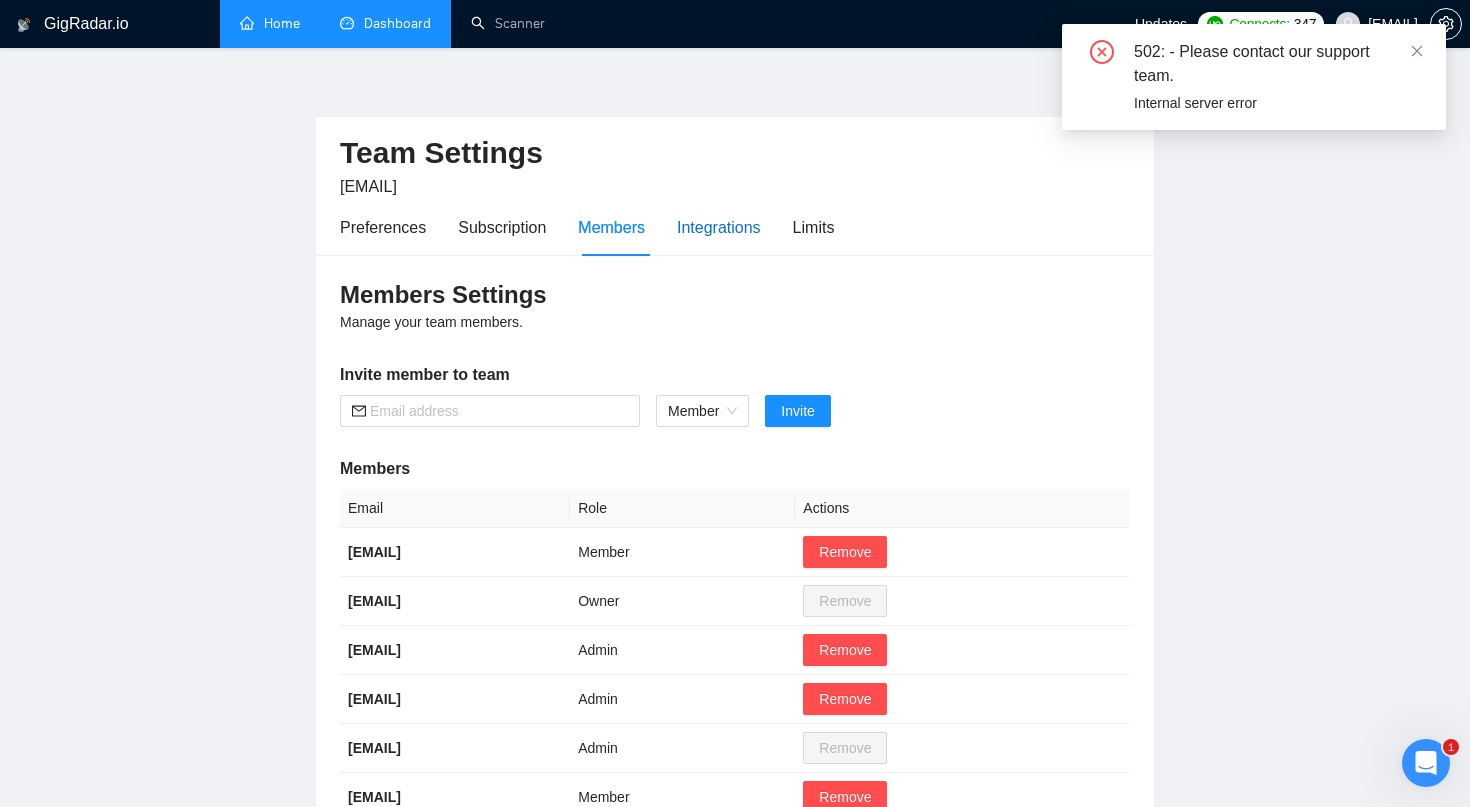 click on "Integrations" at bounding box center (719, 227) 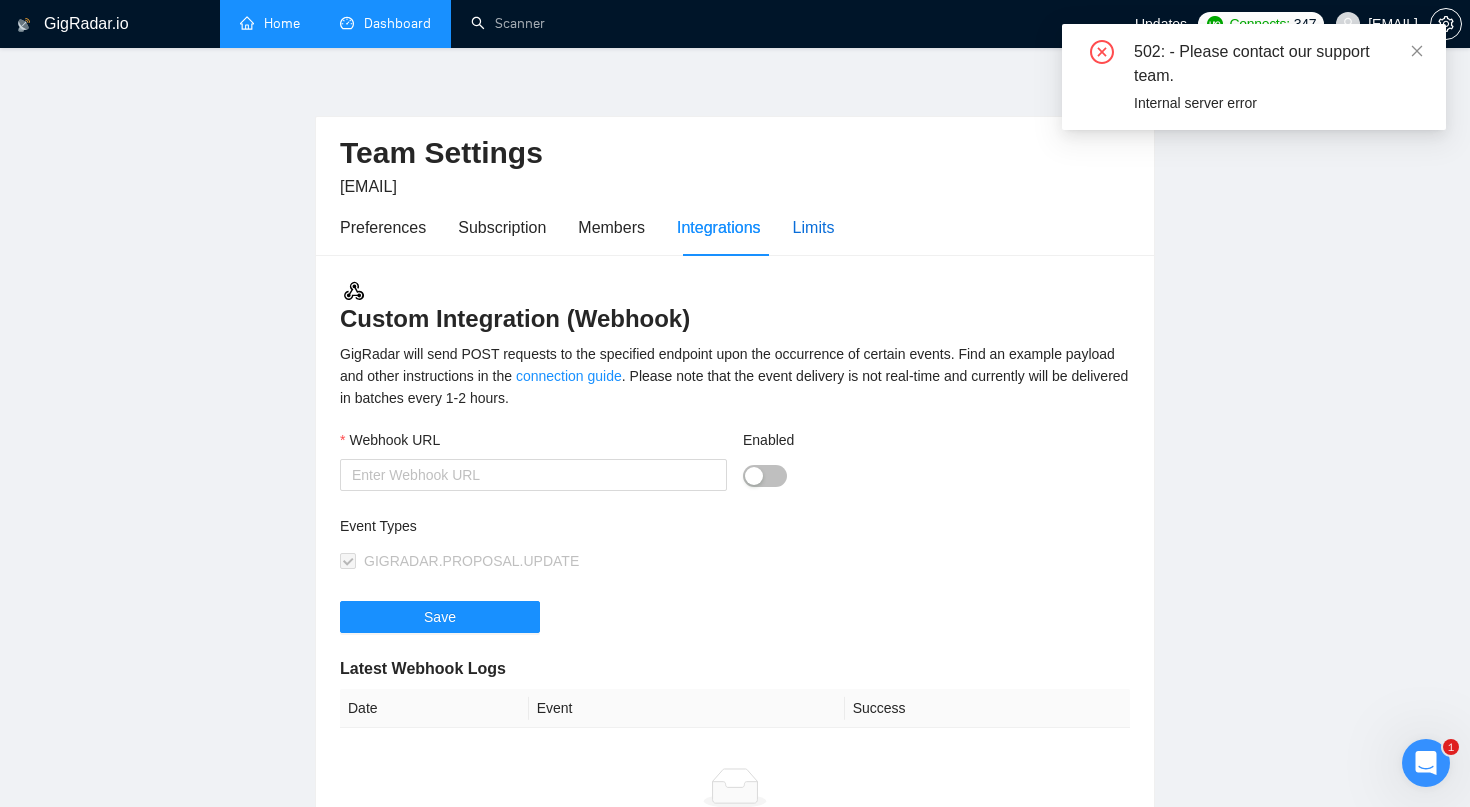 click on "Limits" at bounding box center (814, 227) 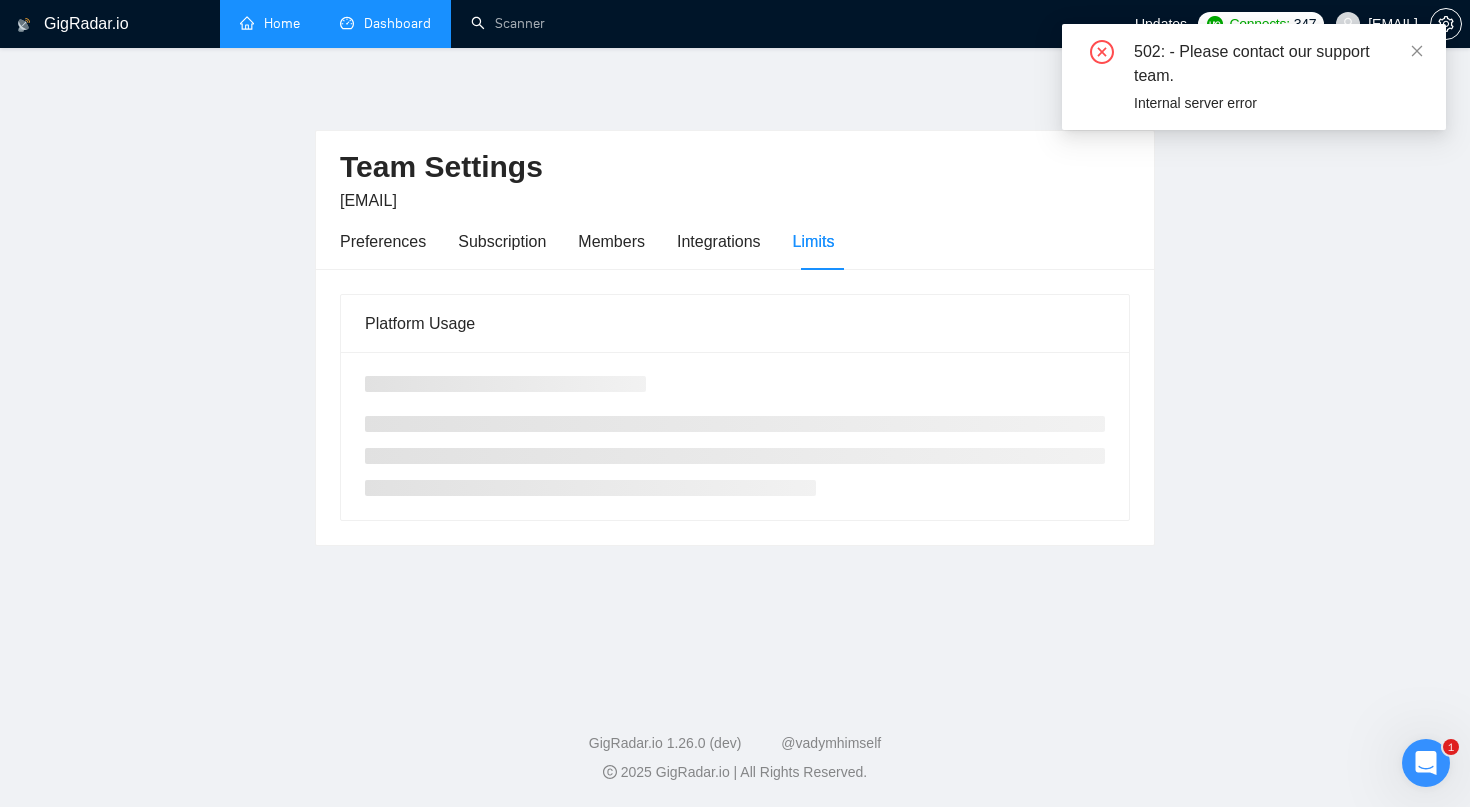 click on "Preferences Subscription Members Integrations Limits" at bounding box center [587, 241] 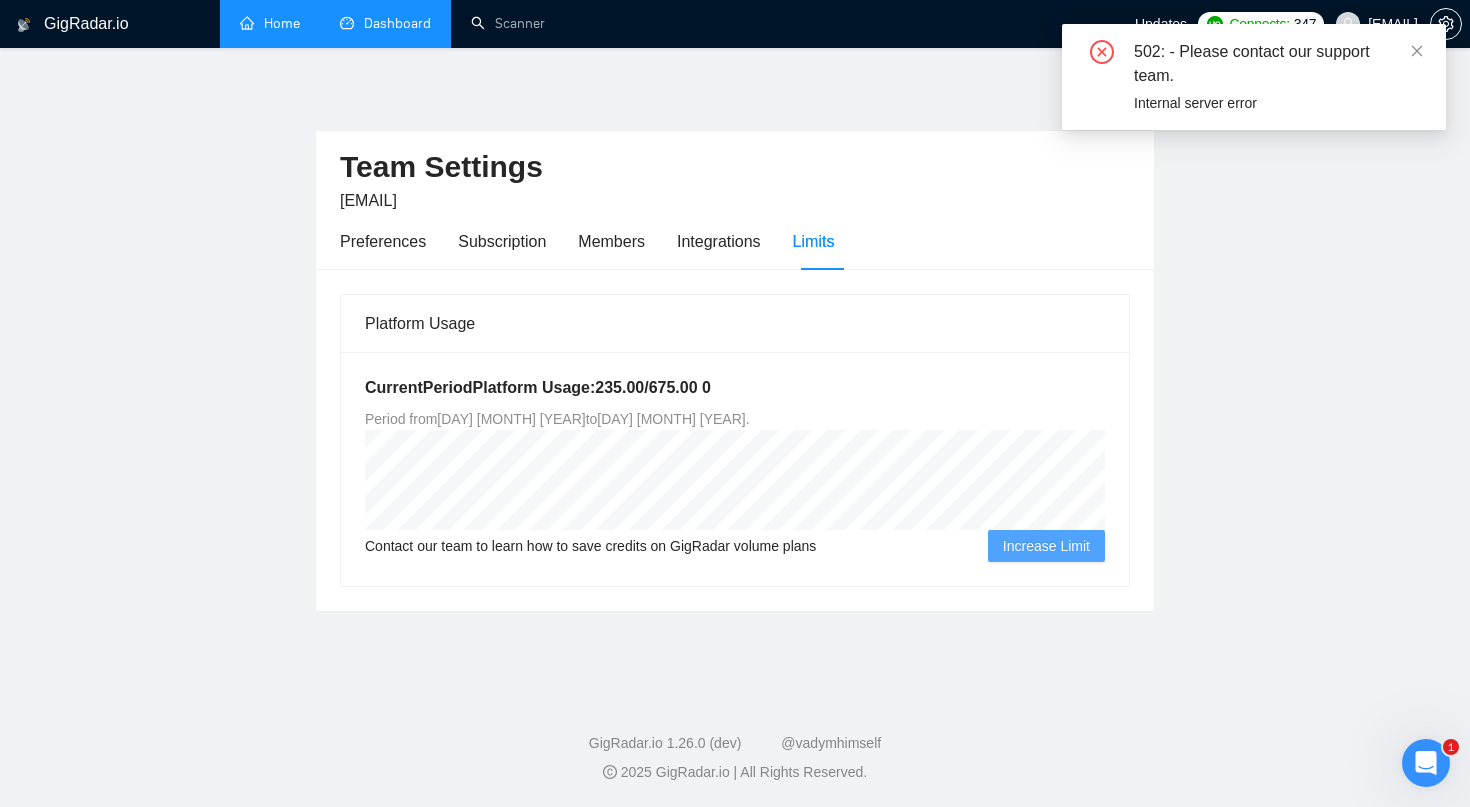 click on "502:  - Please contact our support team. Internal server error" at bounding box center [1254, 77] 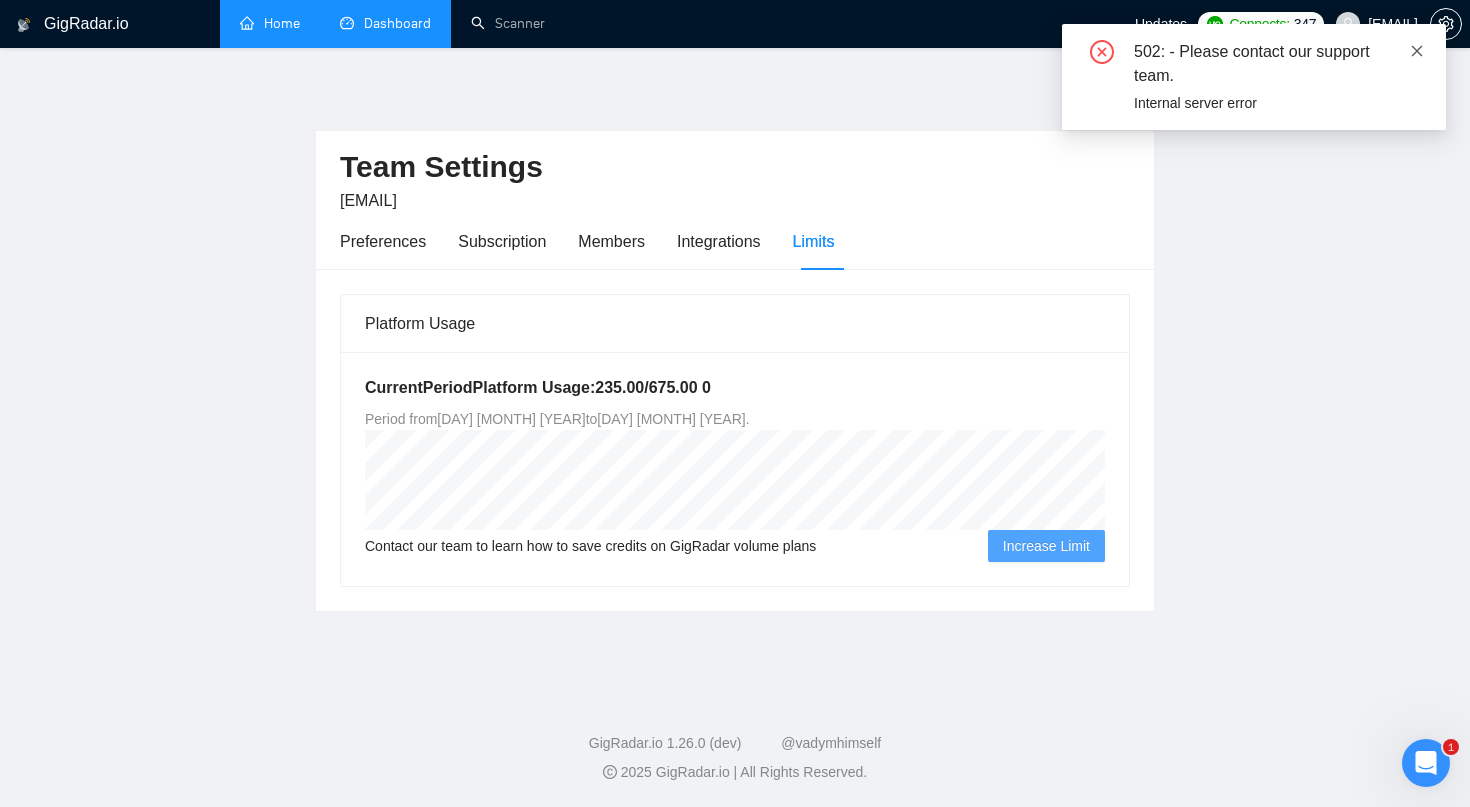 click 